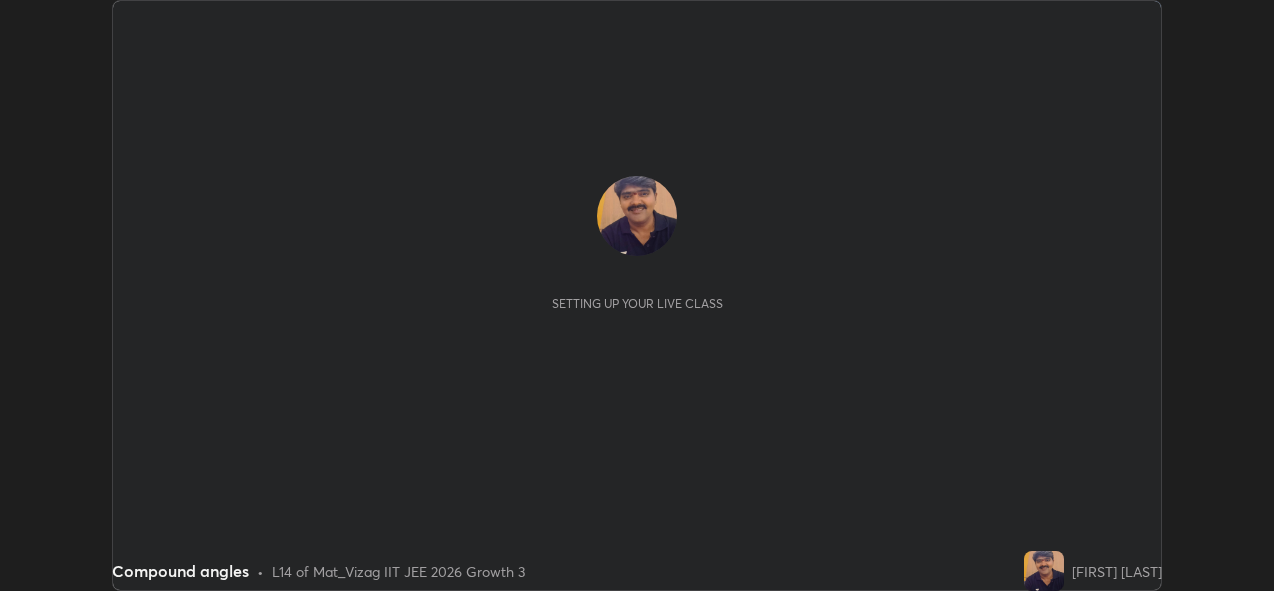 scroll, scrollTop: 0, scrollLeft: 0, axis: both 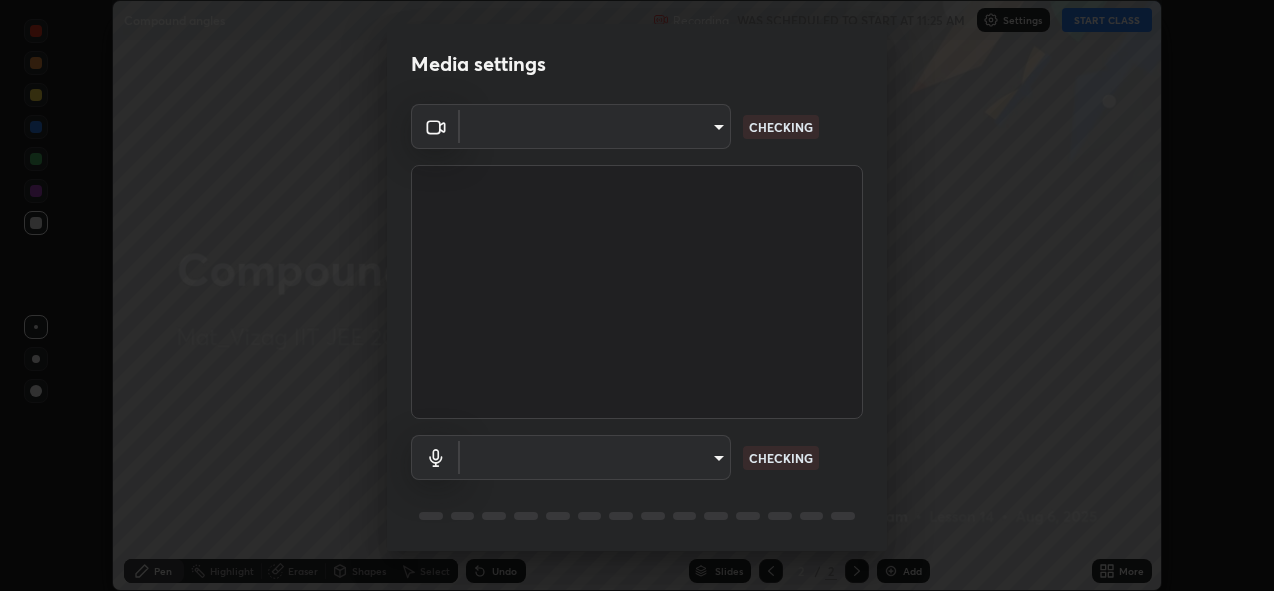 type on "a160d1f8b9ea6b96284e5021699d908bde422b674241d301862b99b2bba0666c" 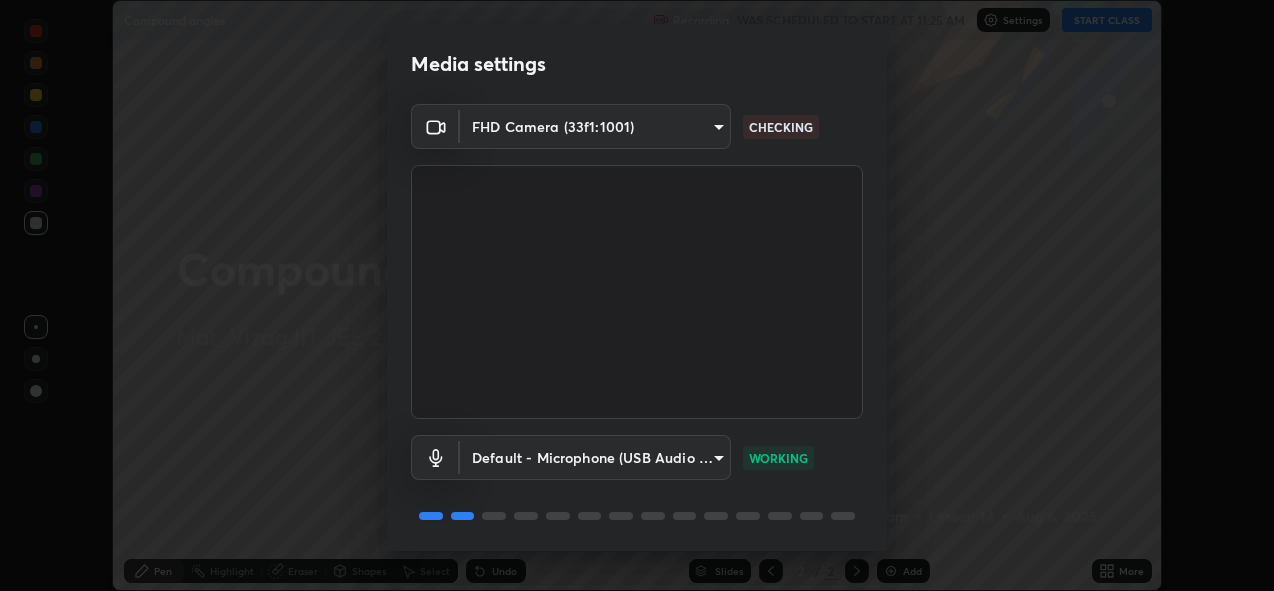 scroll, scrollTop: 65, scrollLeft: 0, axis: vertical 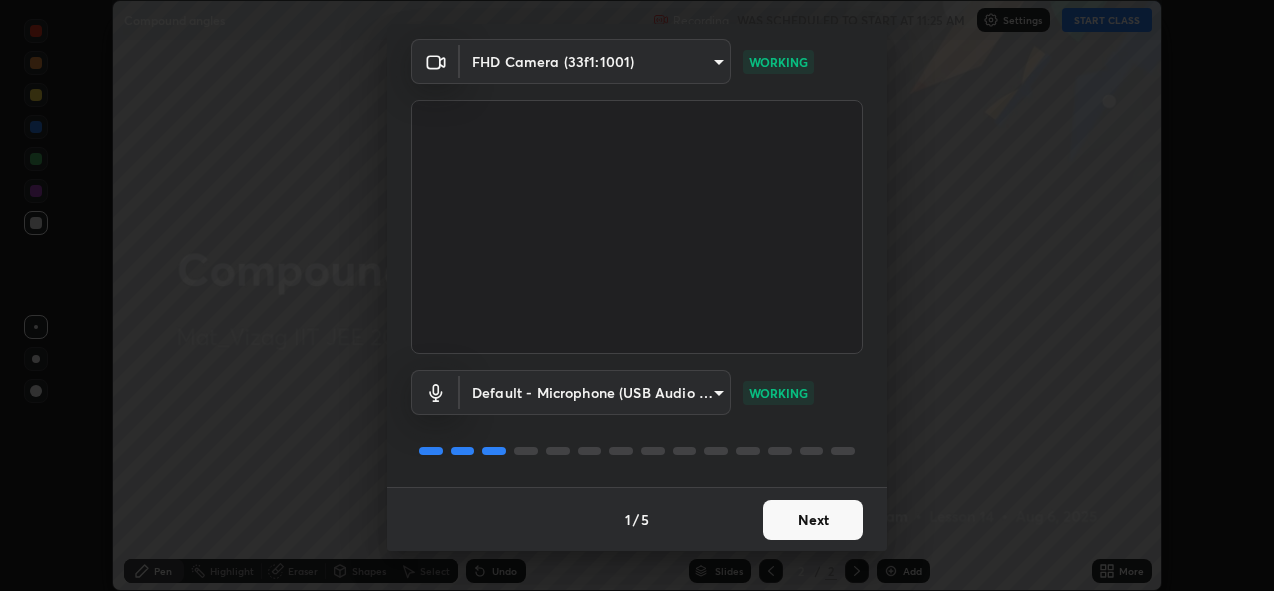 click on "Next" at bounding box center (813, 520) 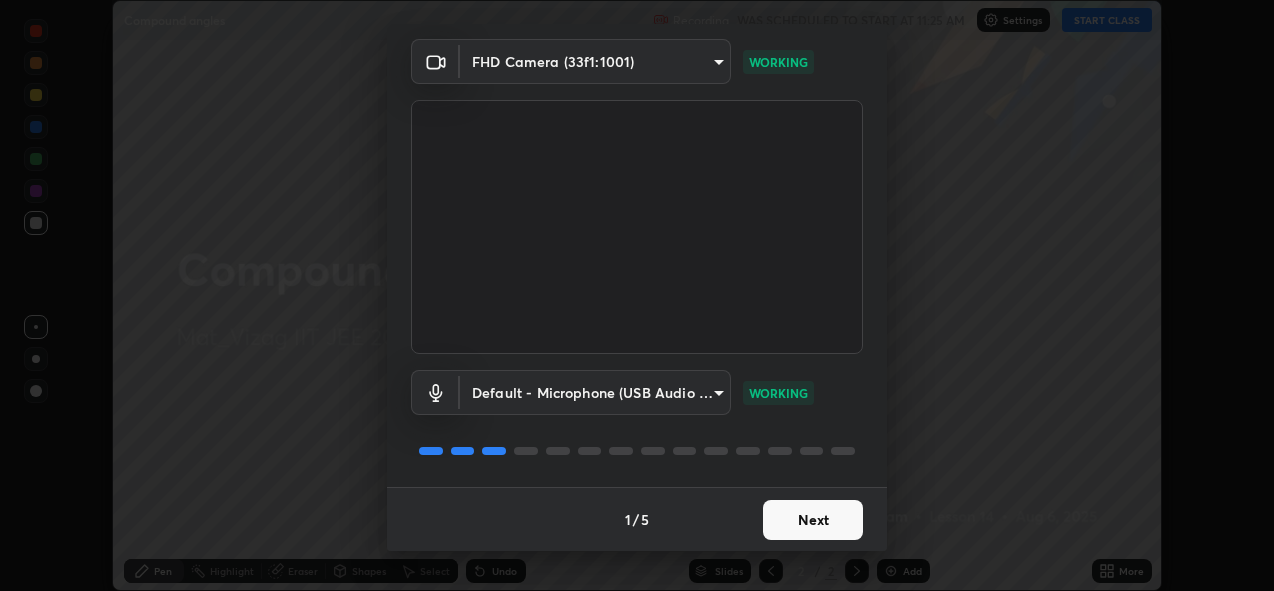 scroll, scrollTop: 0, scrollLeft: 0, axis: both 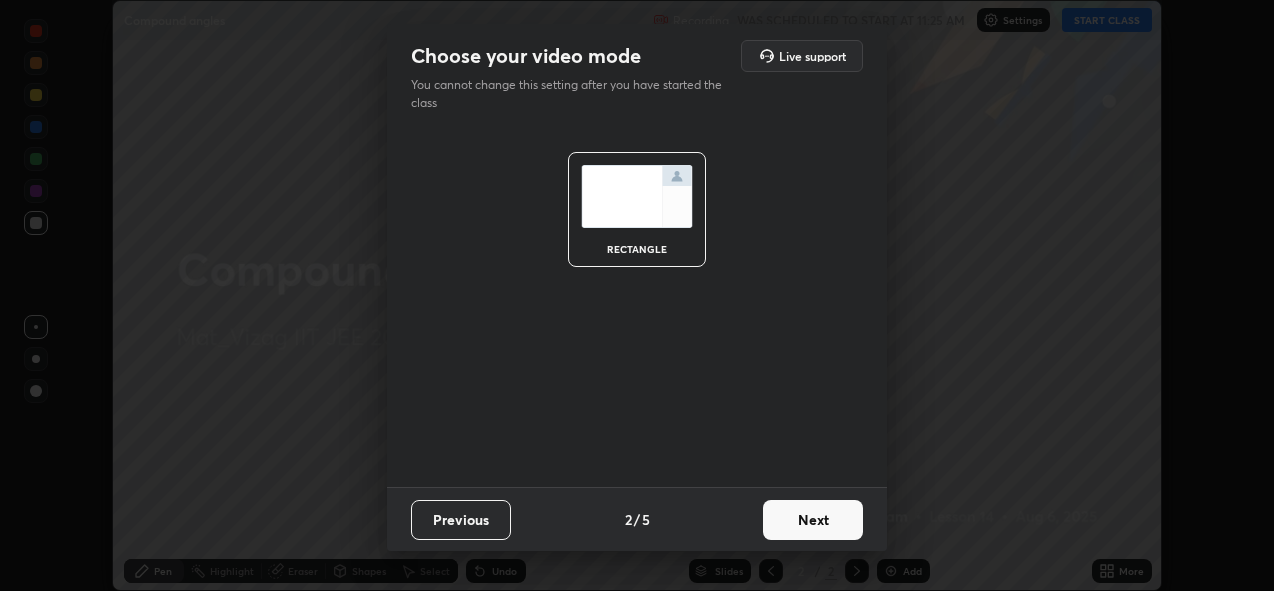 click on "Next" at bounding box center [813, 520] 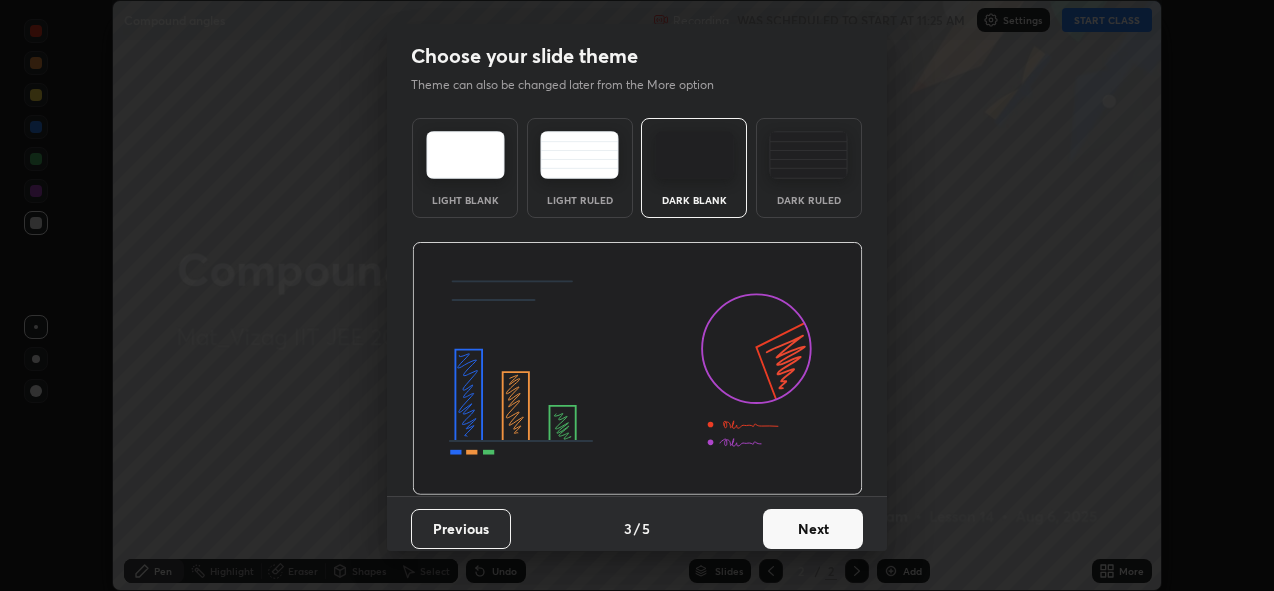 click on "Next" at bounding box center (813, 529) 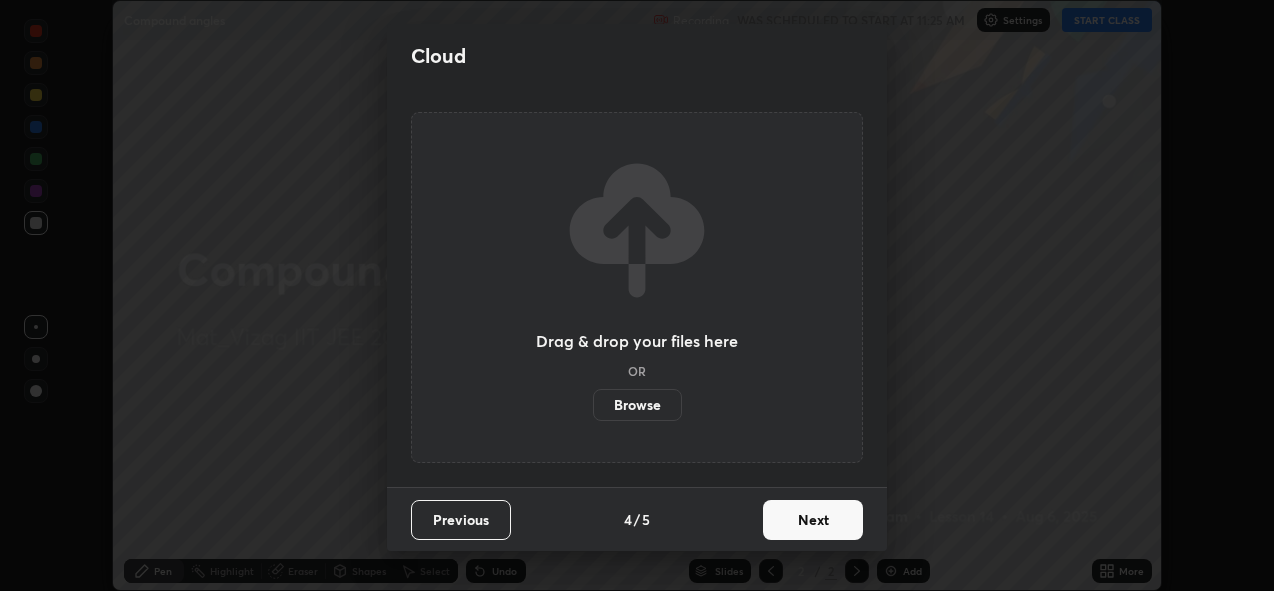 click on "Next" at bounding box center [813, 520] 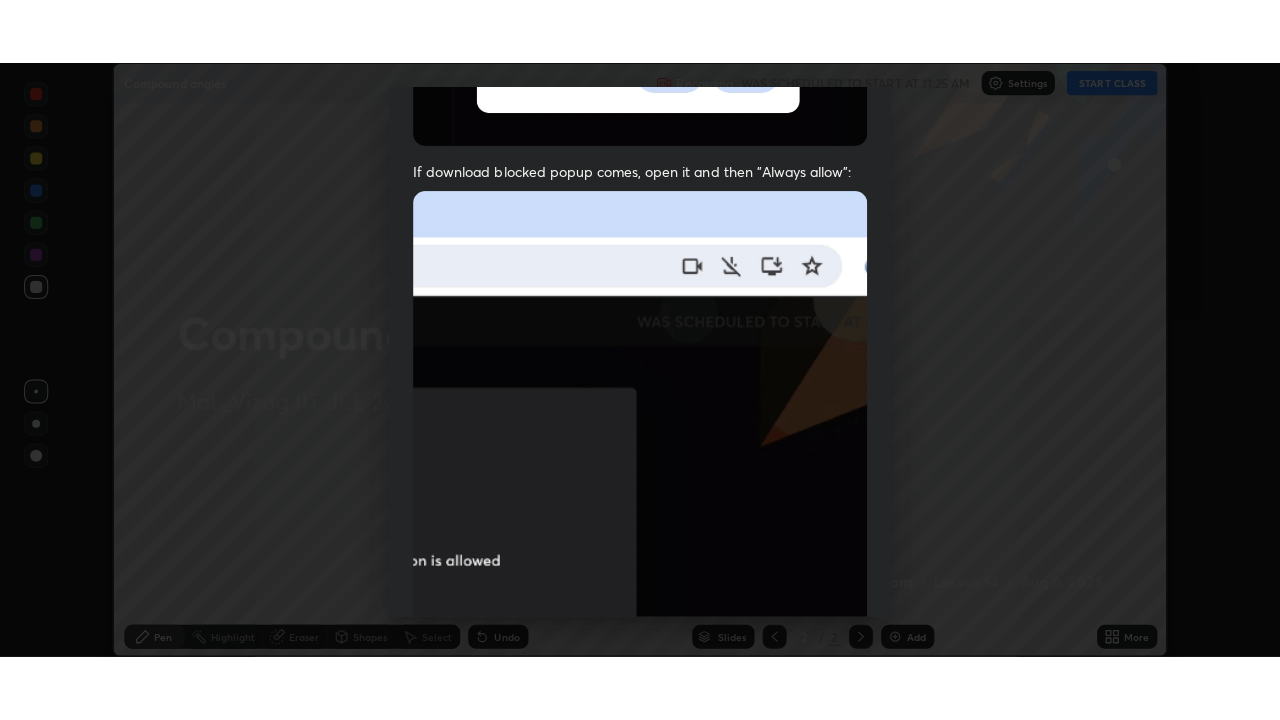scroll, scrollTop: 473, scrollLeft: 0, axis: vertical 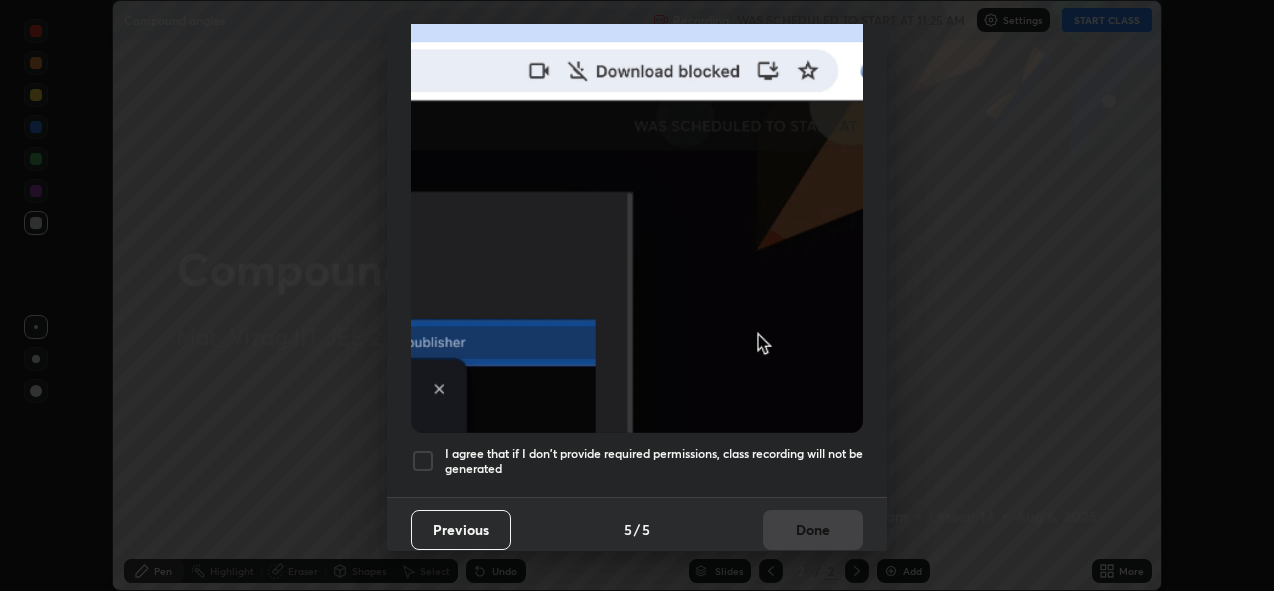 click at bounding box center (423, 461) 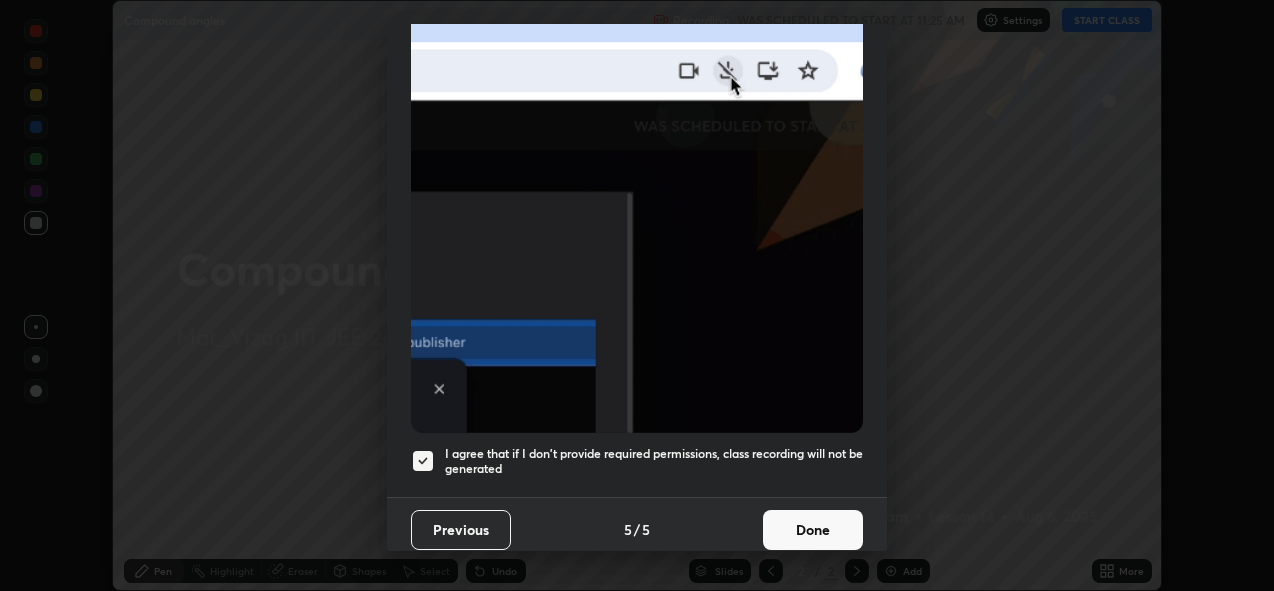 click on "Done" at bounding box center [813, 530] 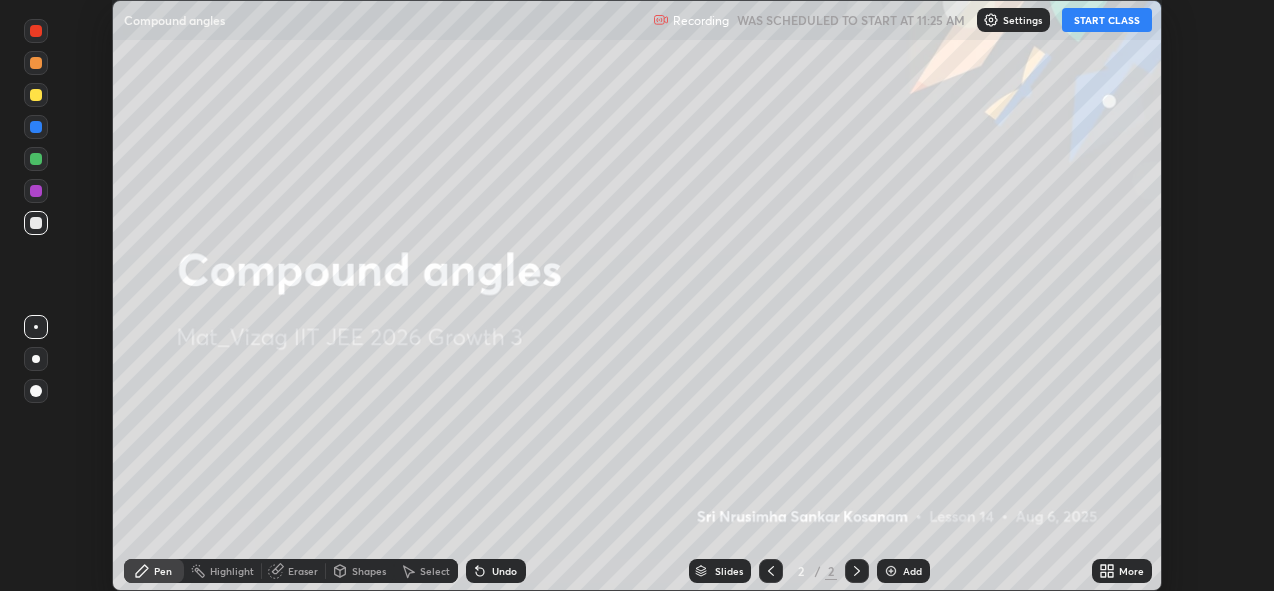 click 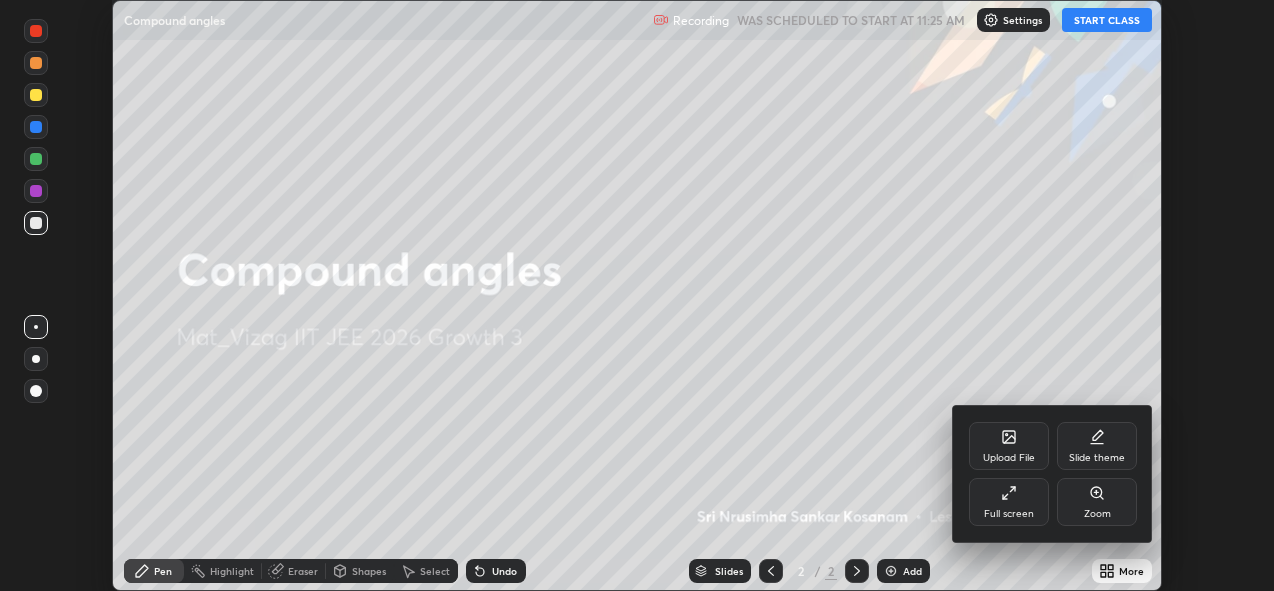 click on "Full screen" at bounding box center (1009, 514) 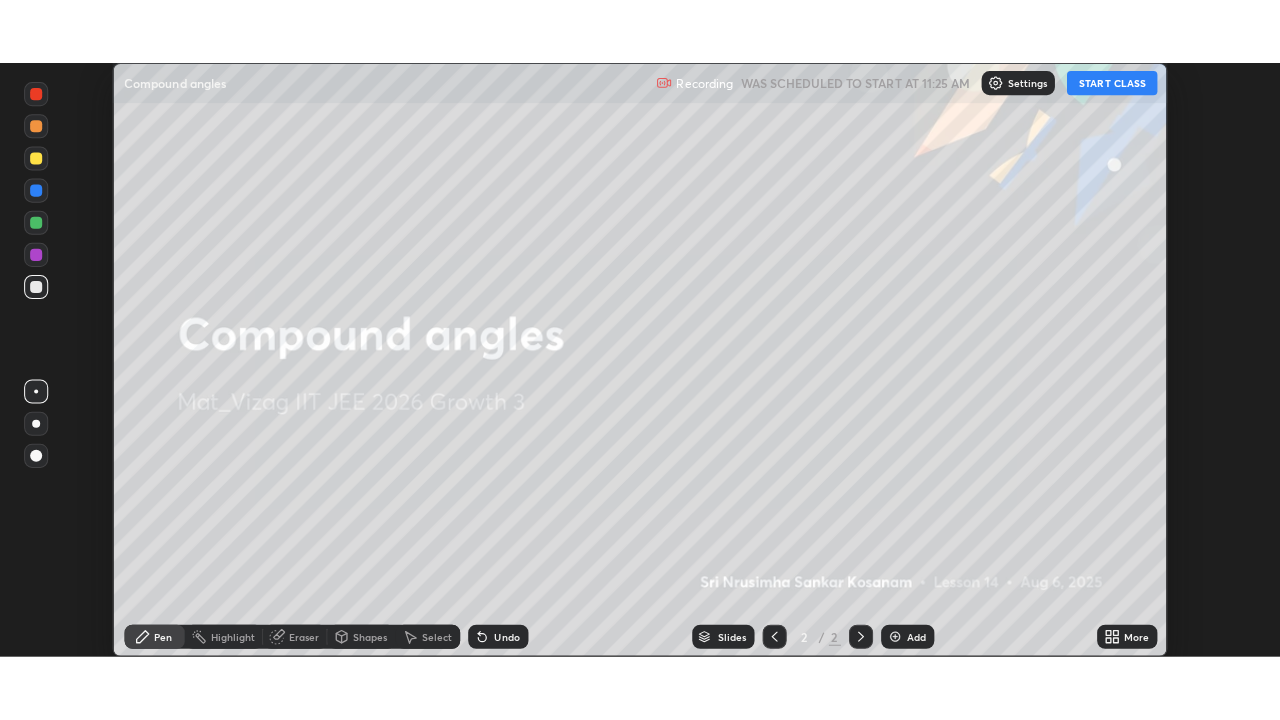 scroll, scrollTop: 99280, scrollLeft: 98720, axis: both 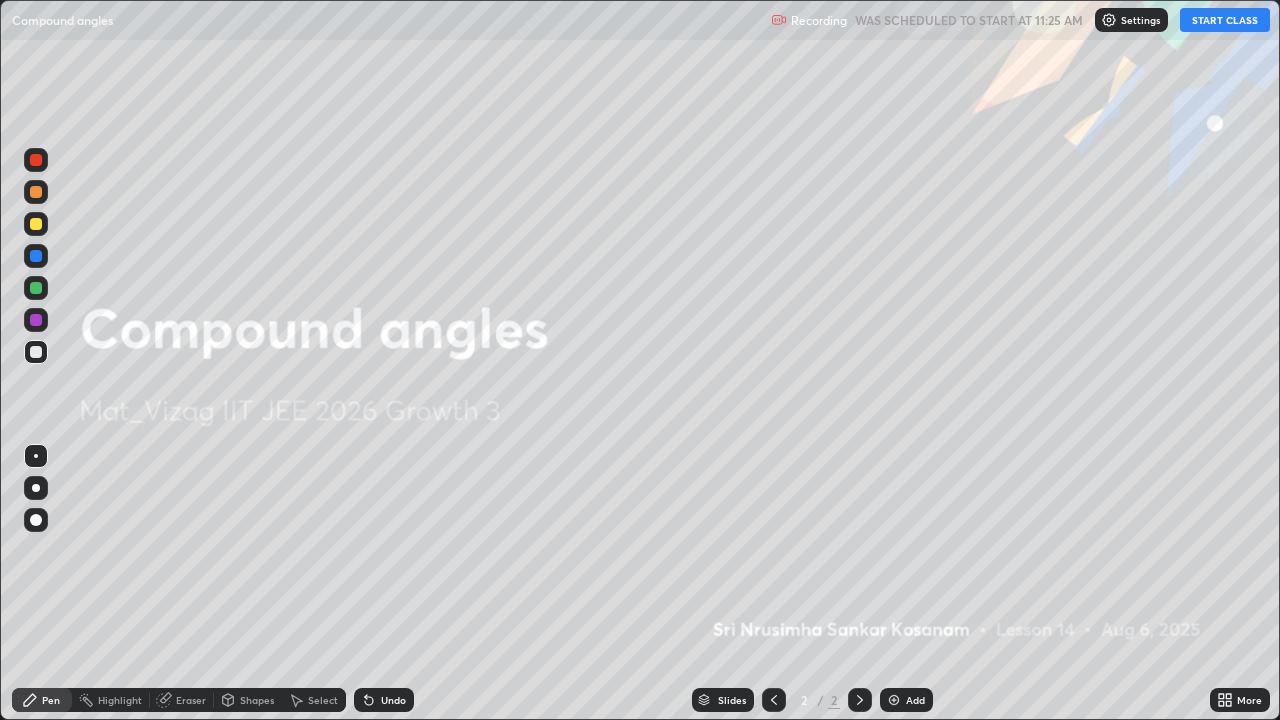click at bounding box center [894, 700] 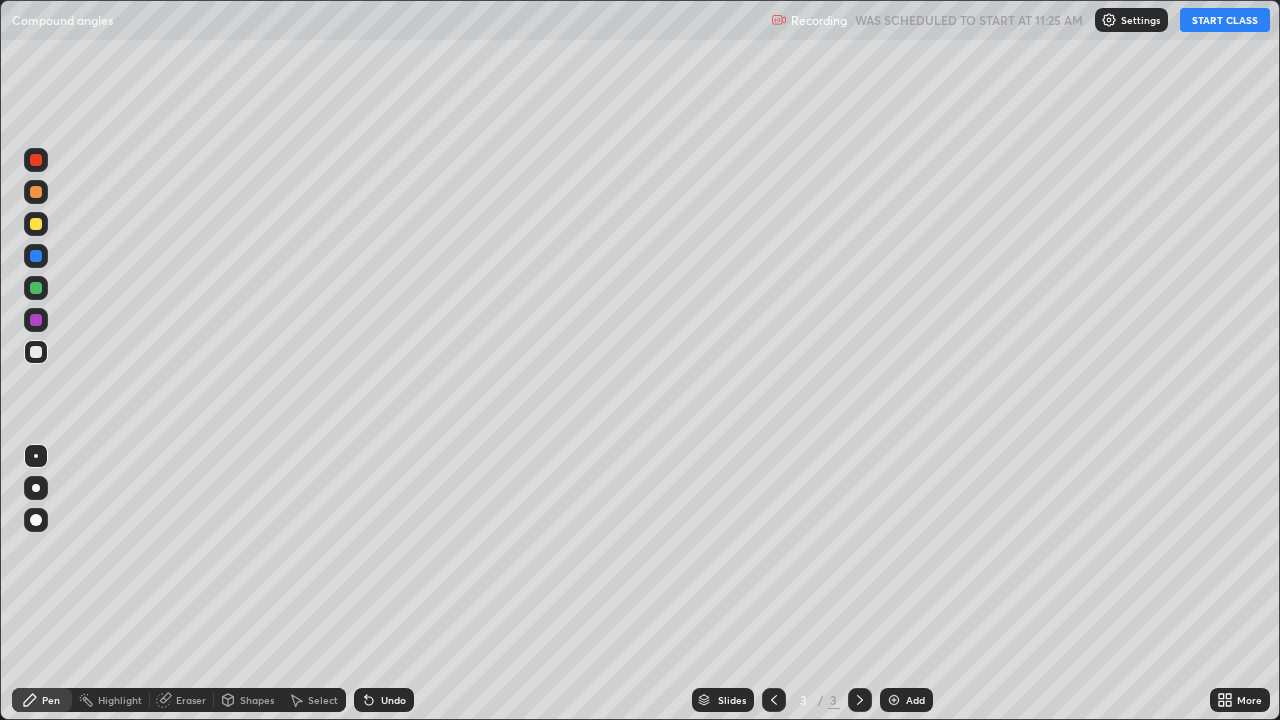 click on "START CLASS" at bounding box center [1225, 20] 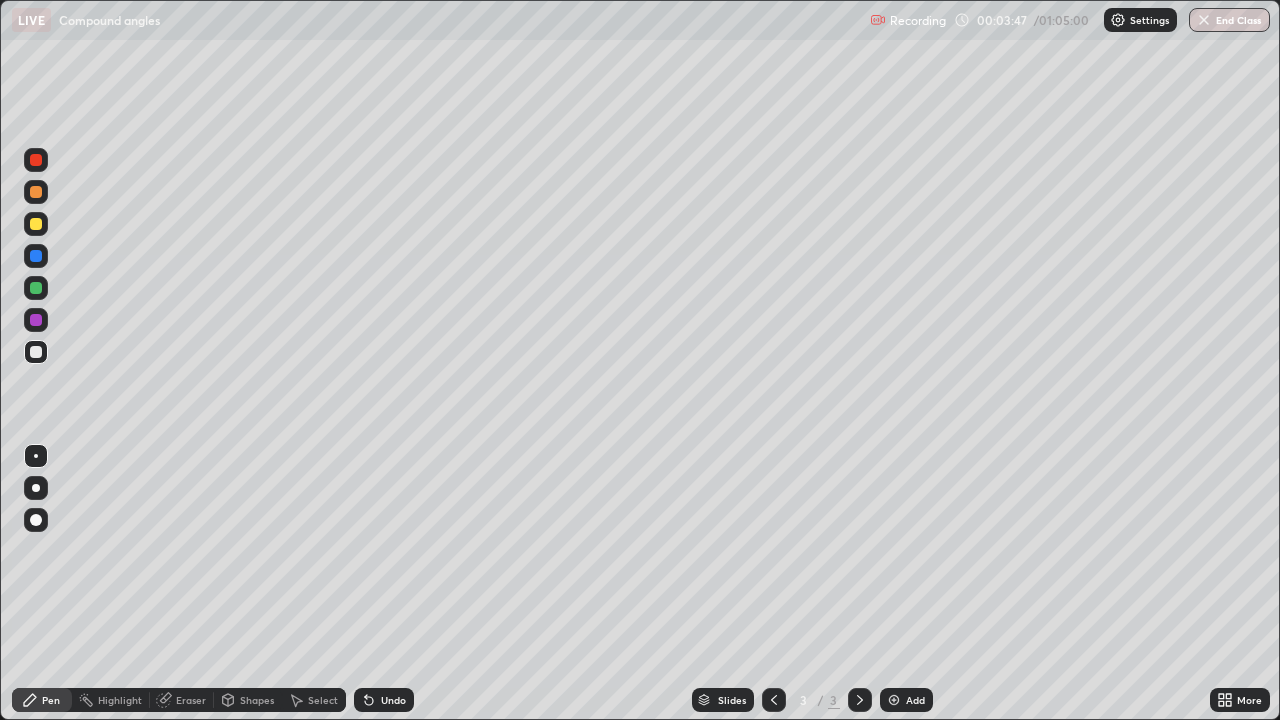 click on "Add" at bounding box center (906, 700) 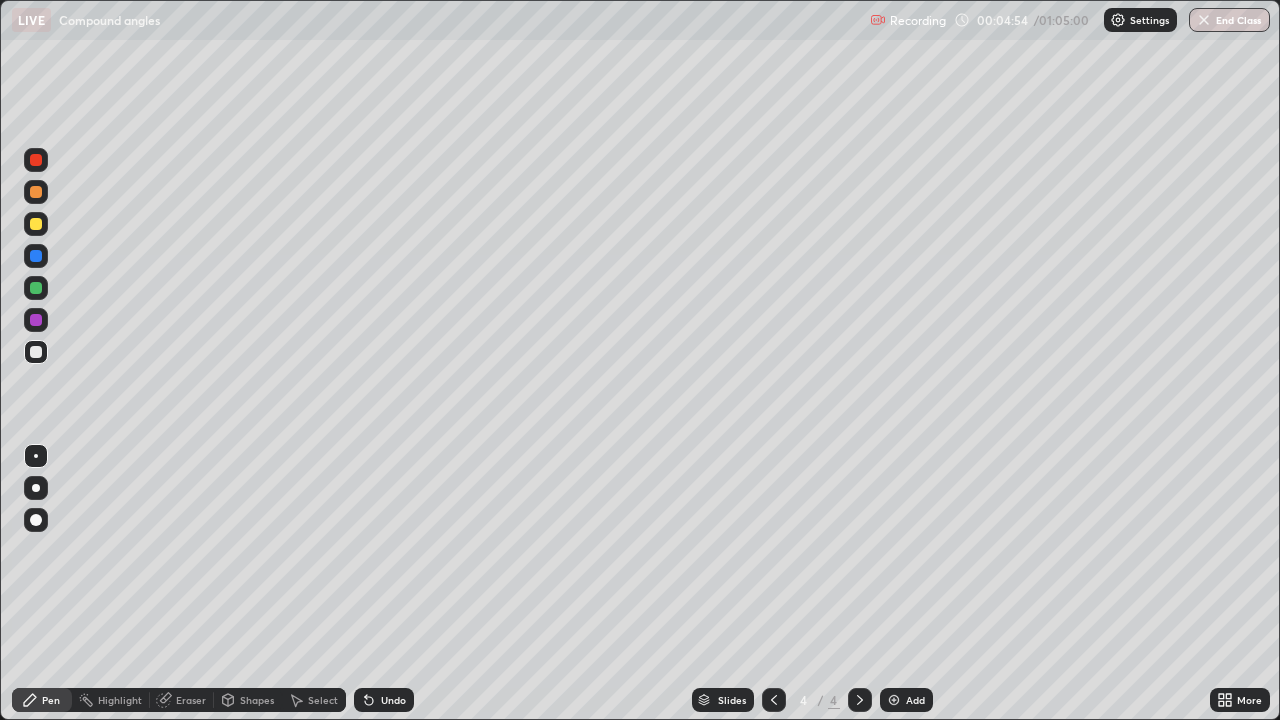 click 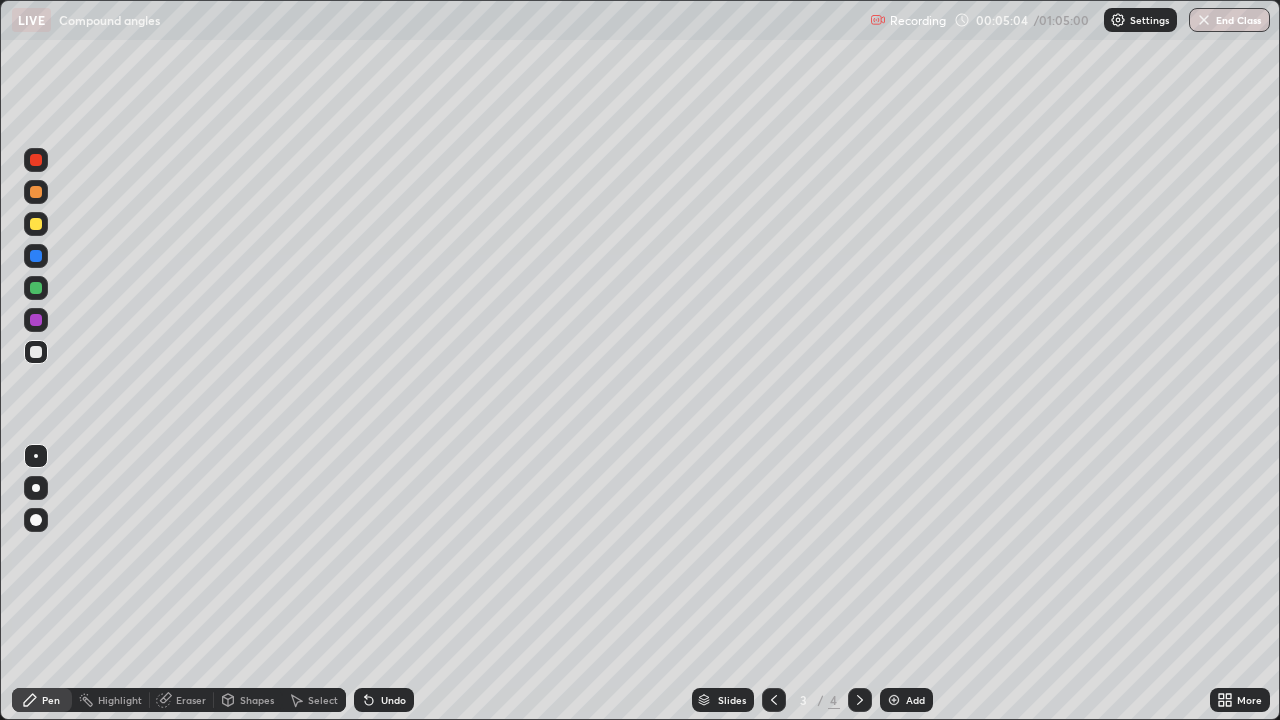 click 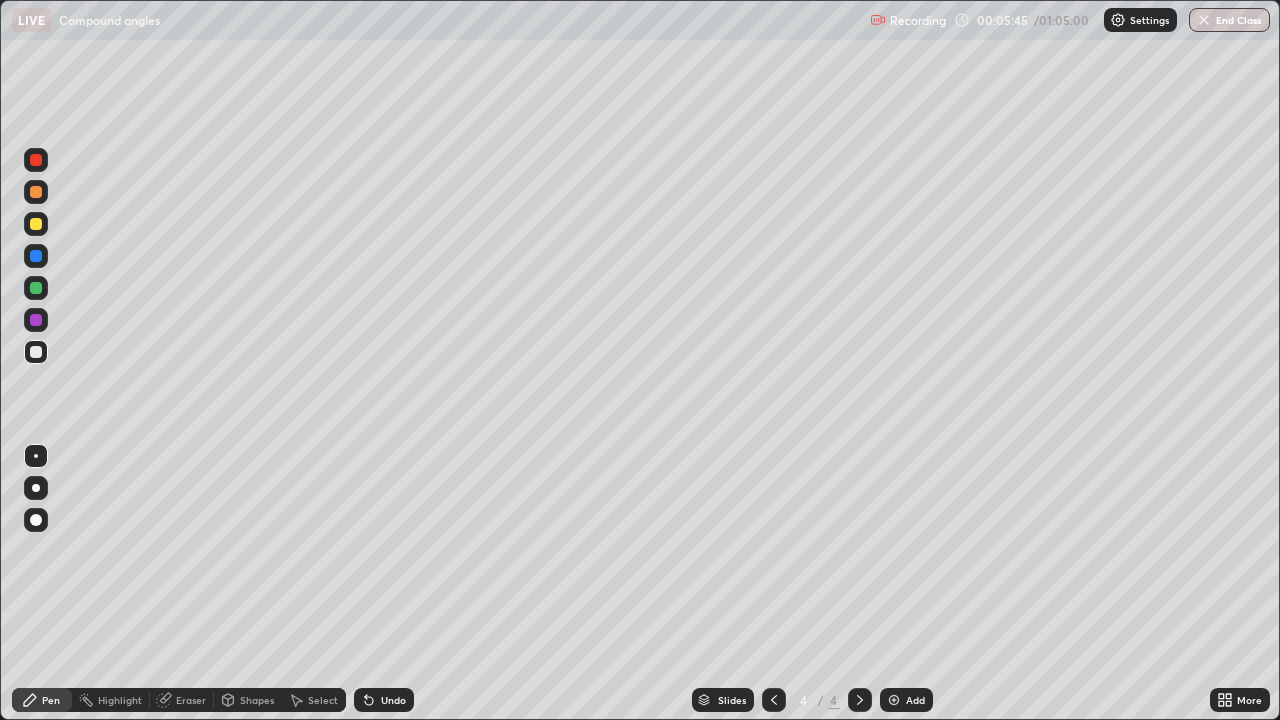 click 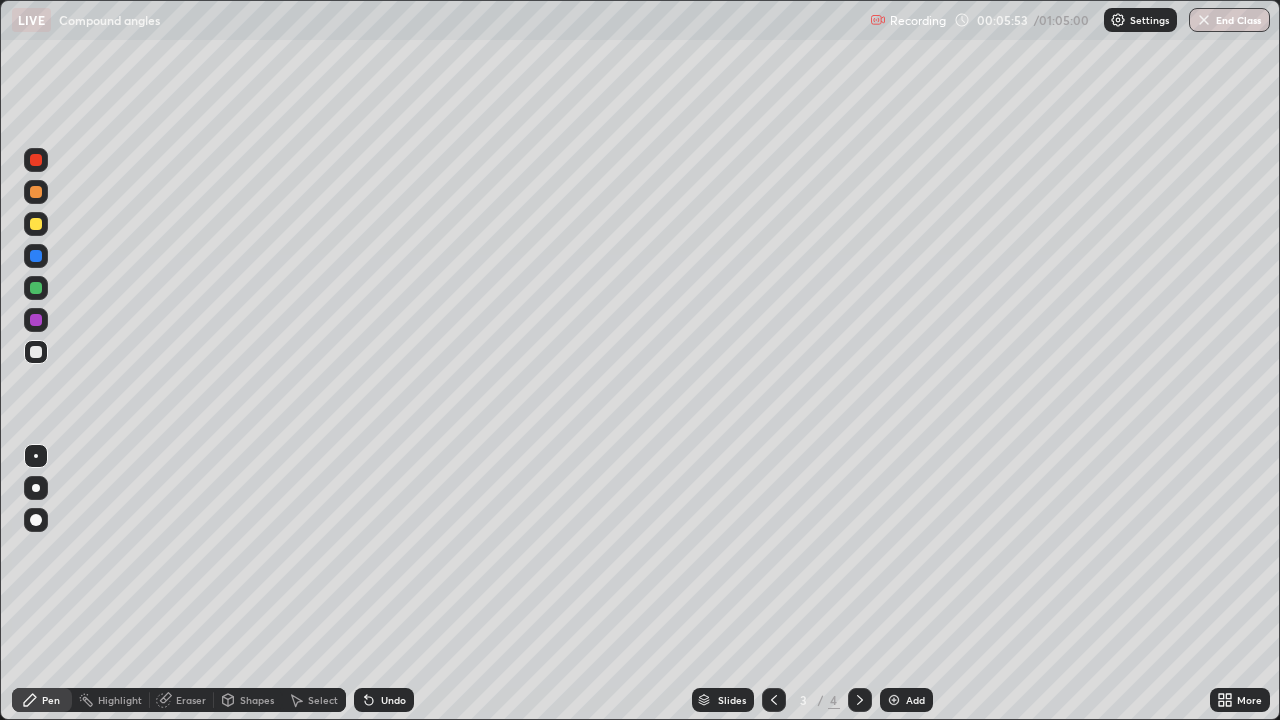 click 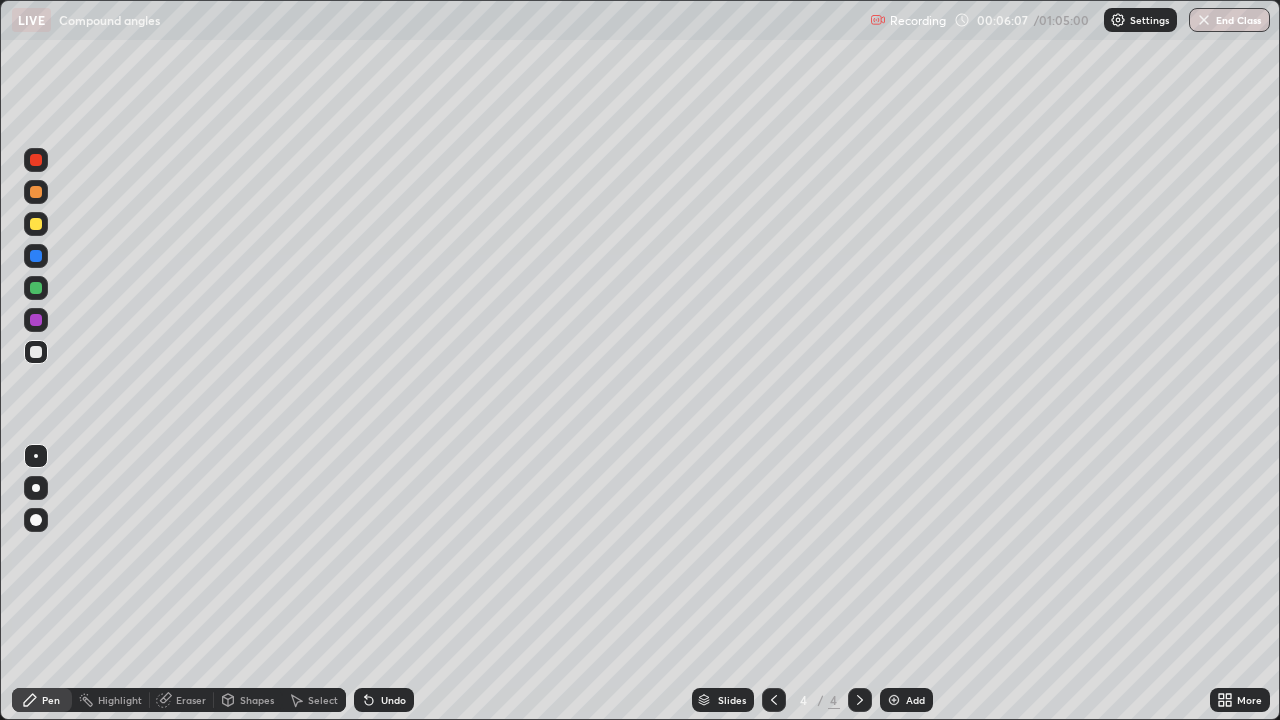 click on "Undo" at bounding box center [393, 700] 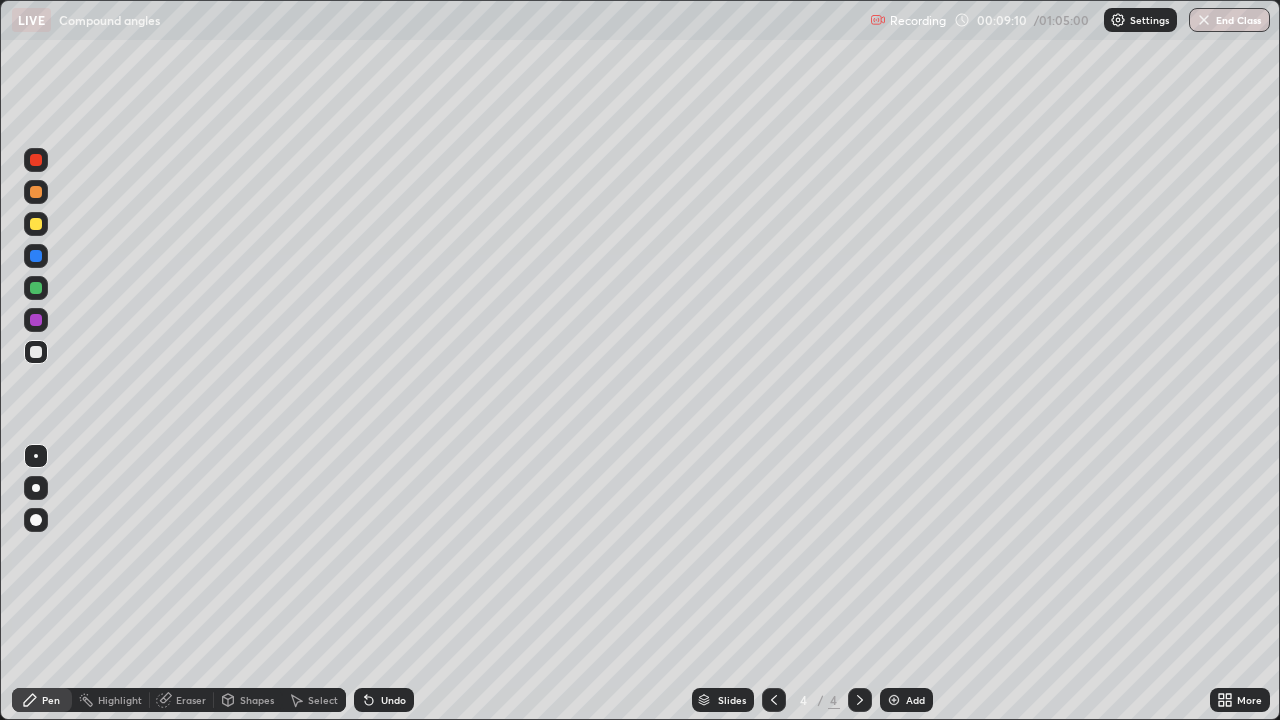 click 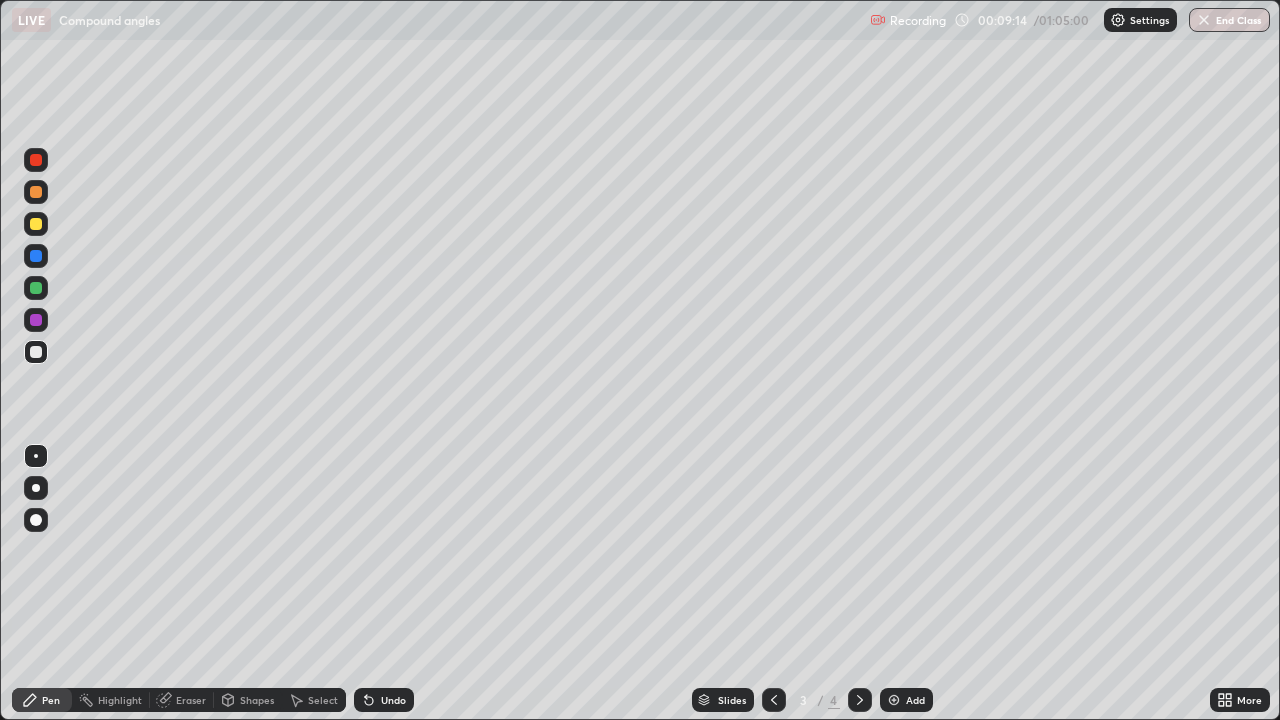 click 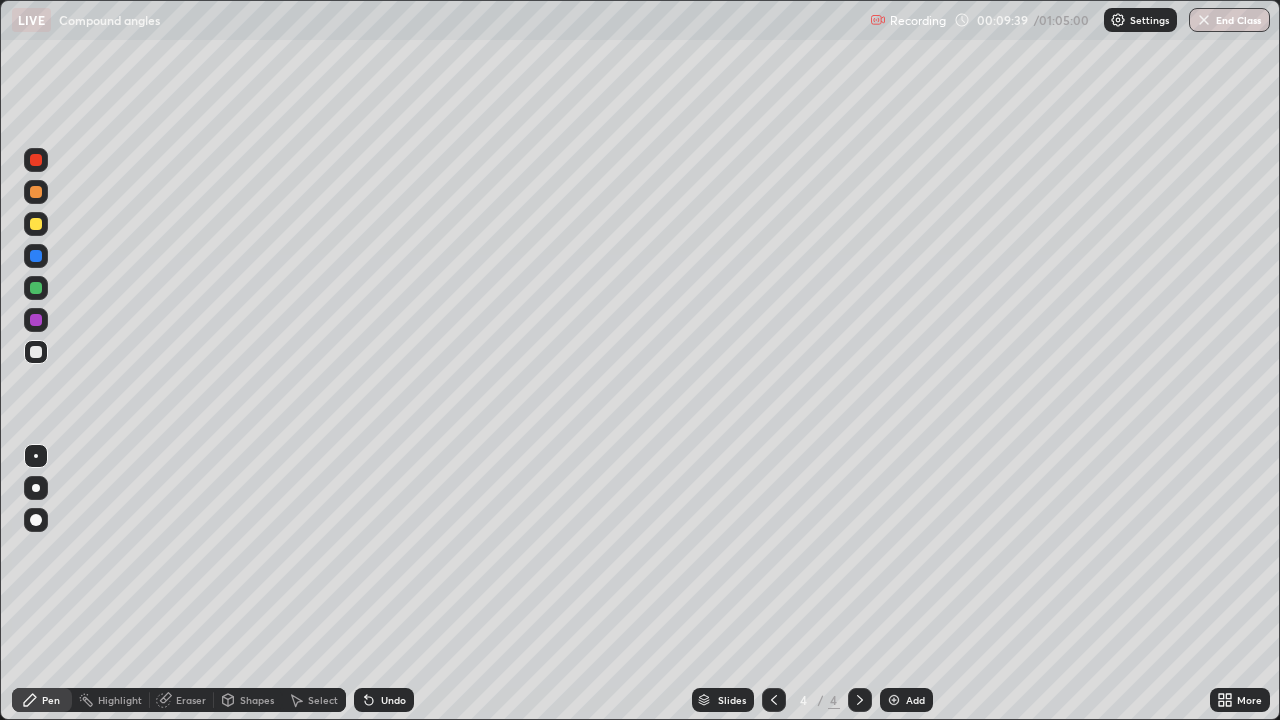 click 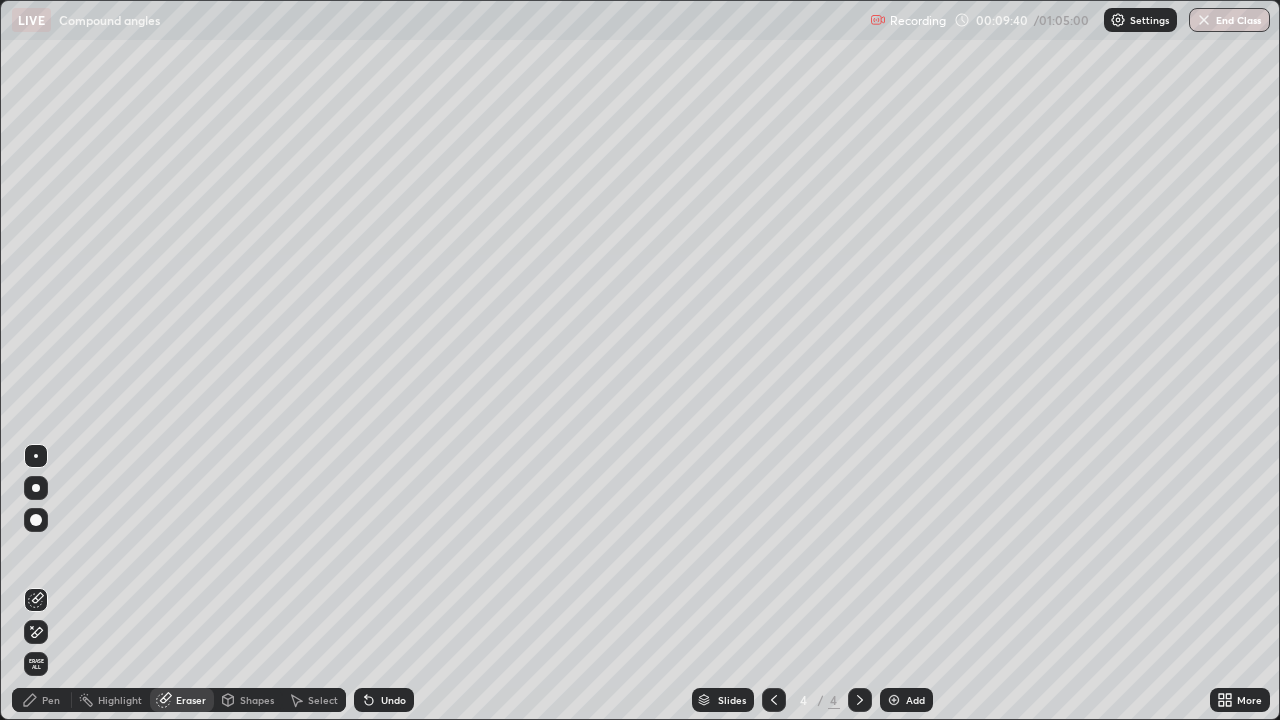 click 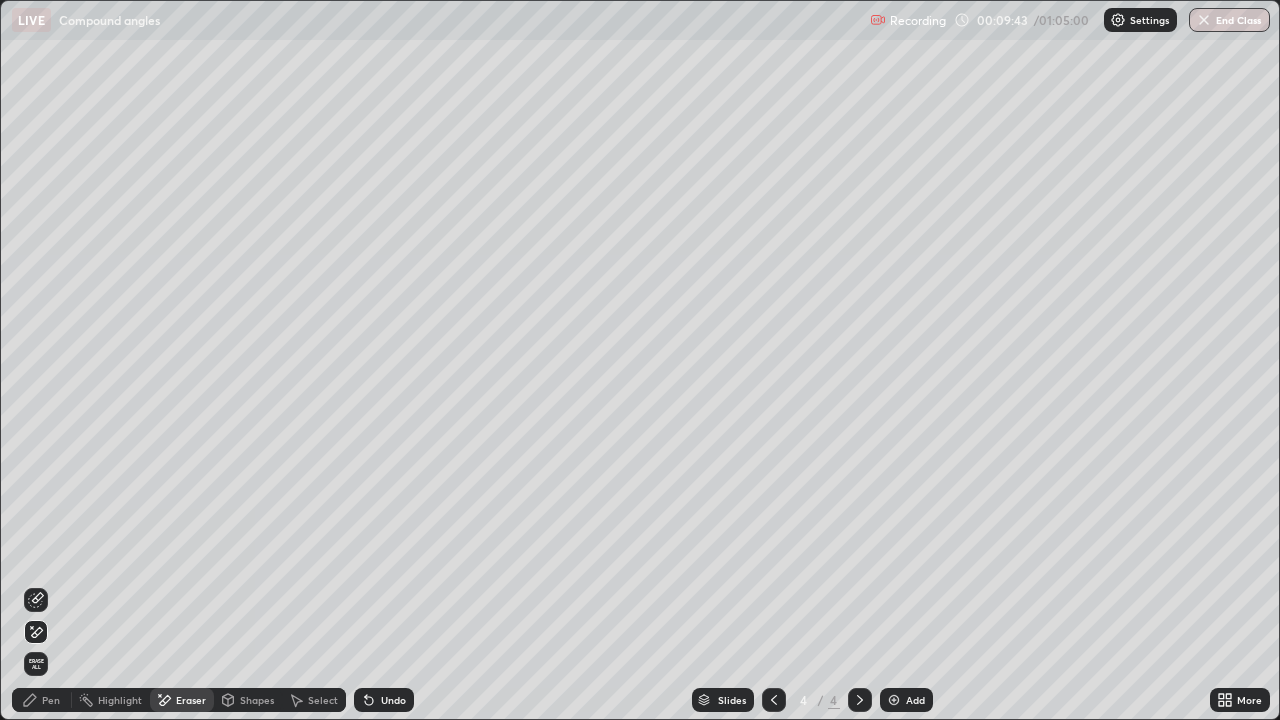 click on "Pen" at bounding box center (42, 700) 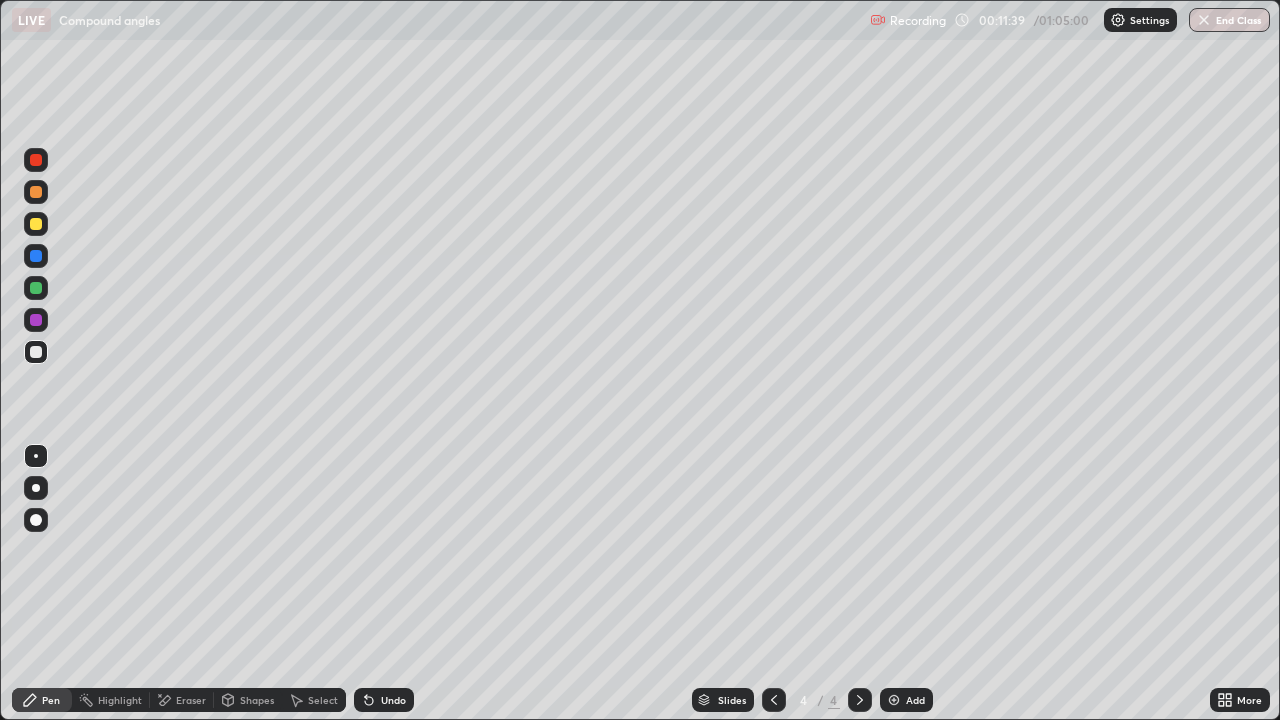 click at bounding box center (894, 700) 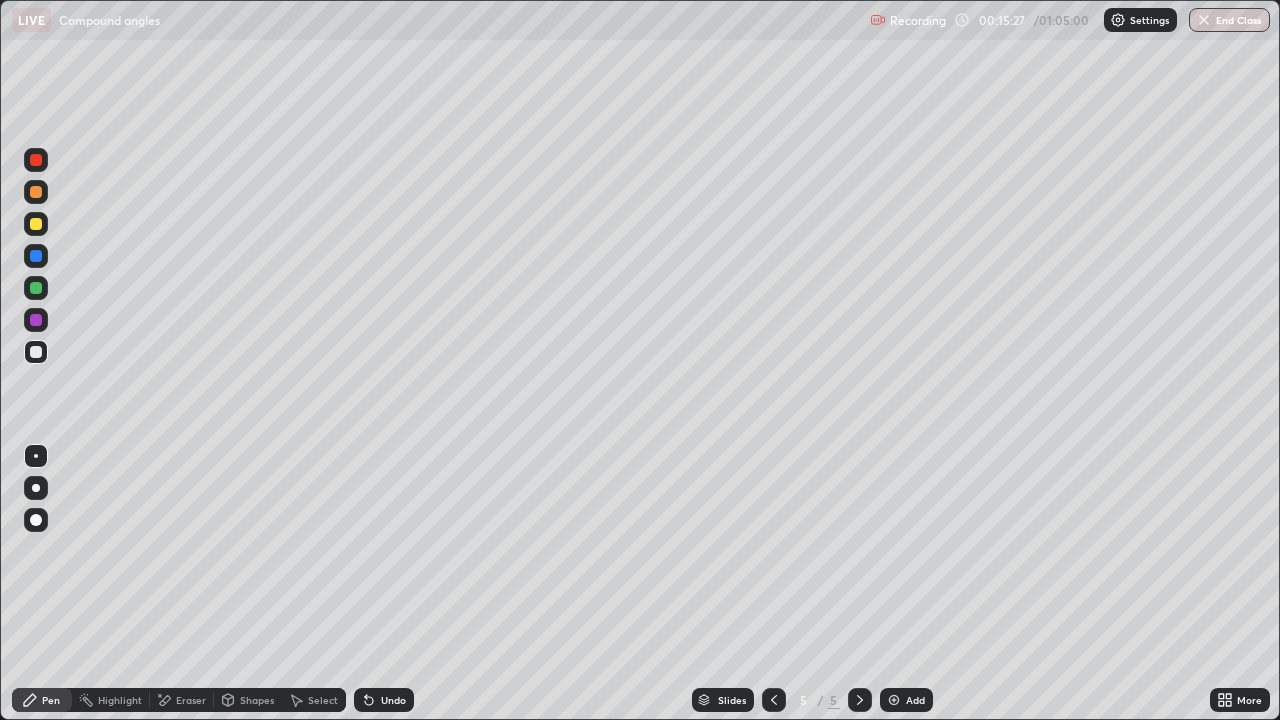 click 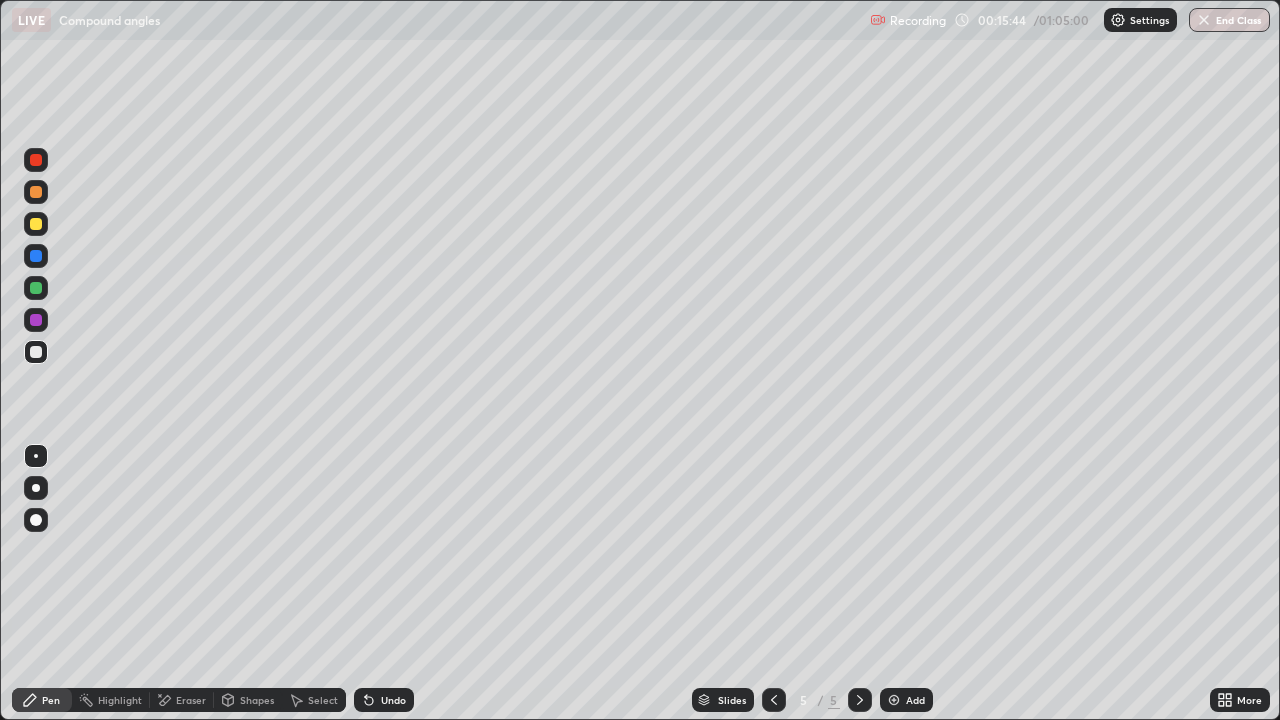 click 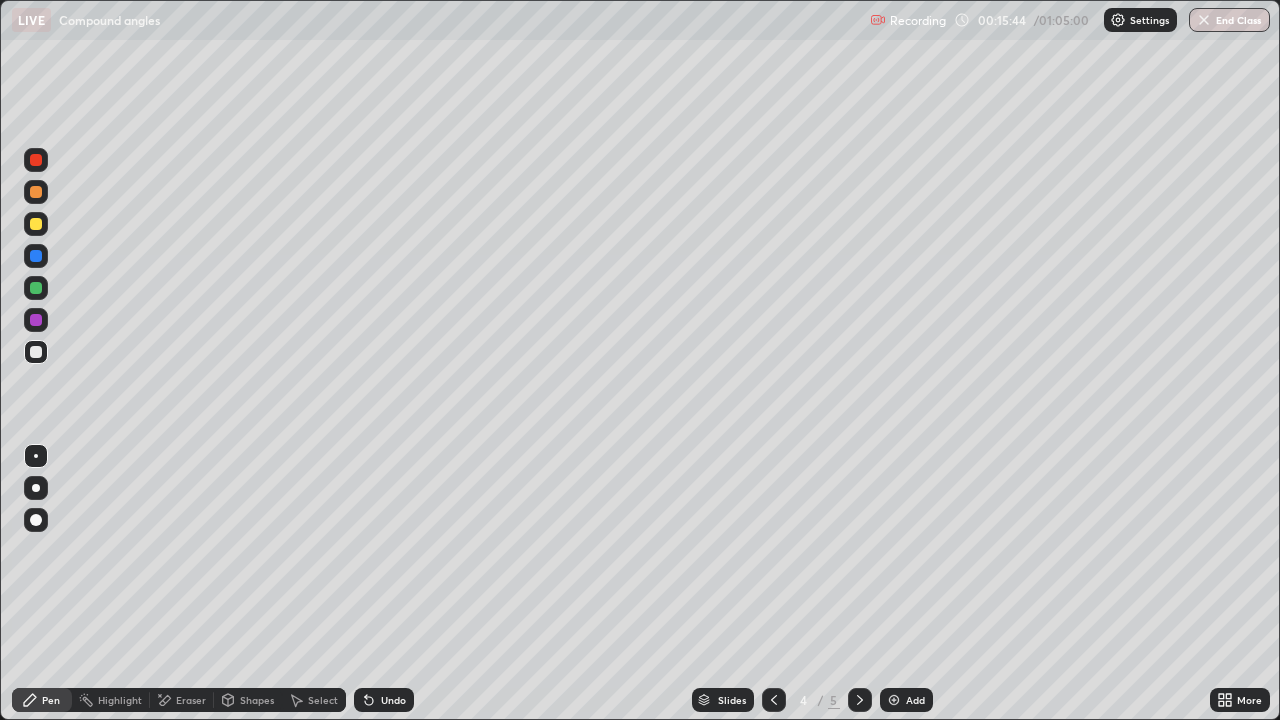 click 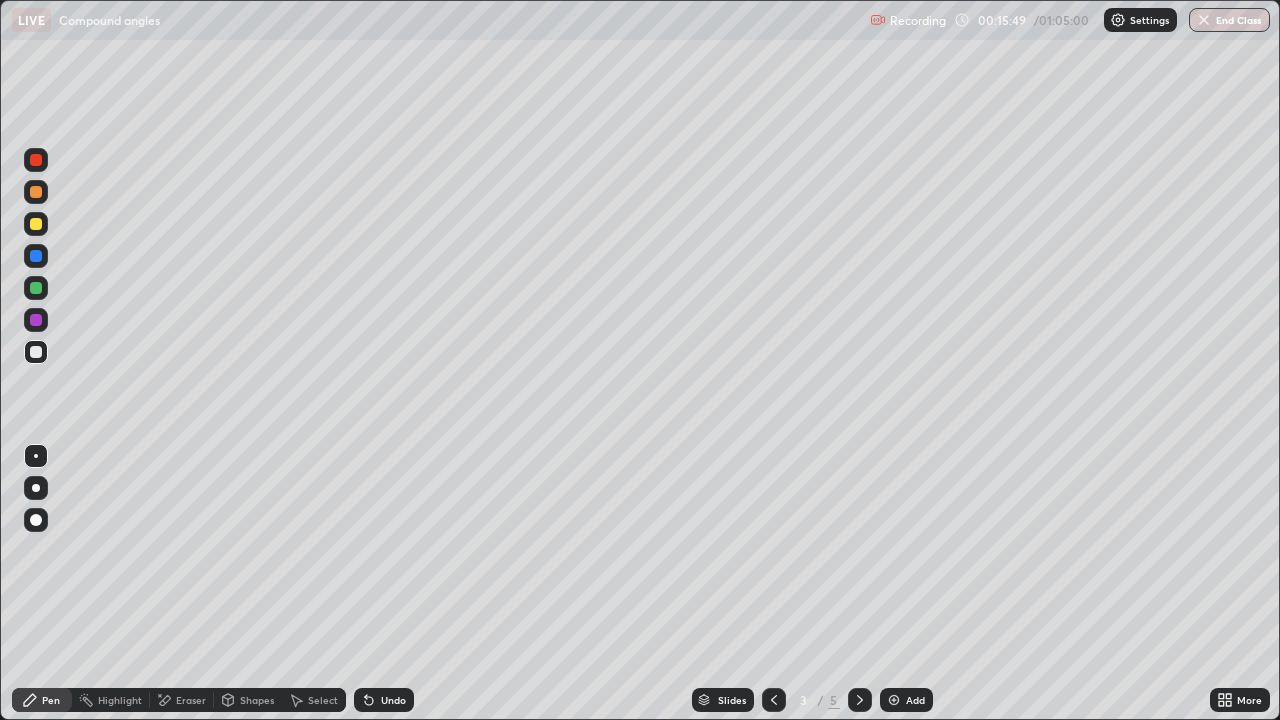 click 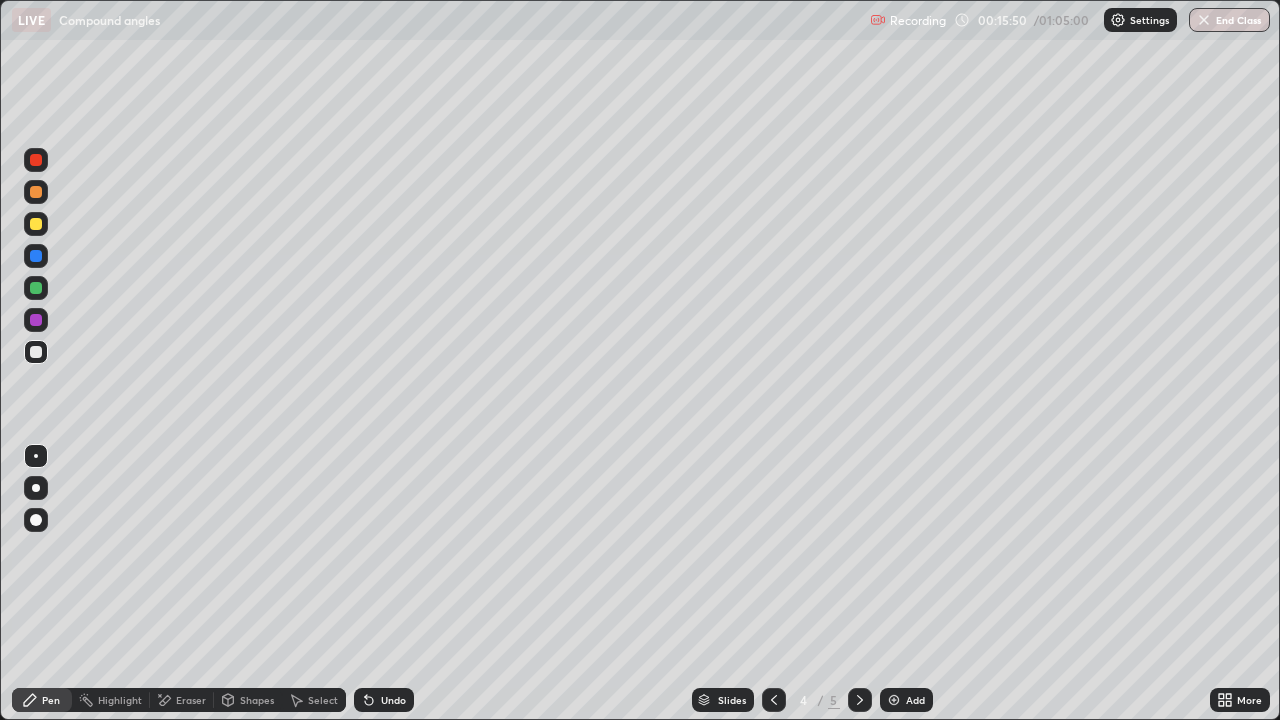 click 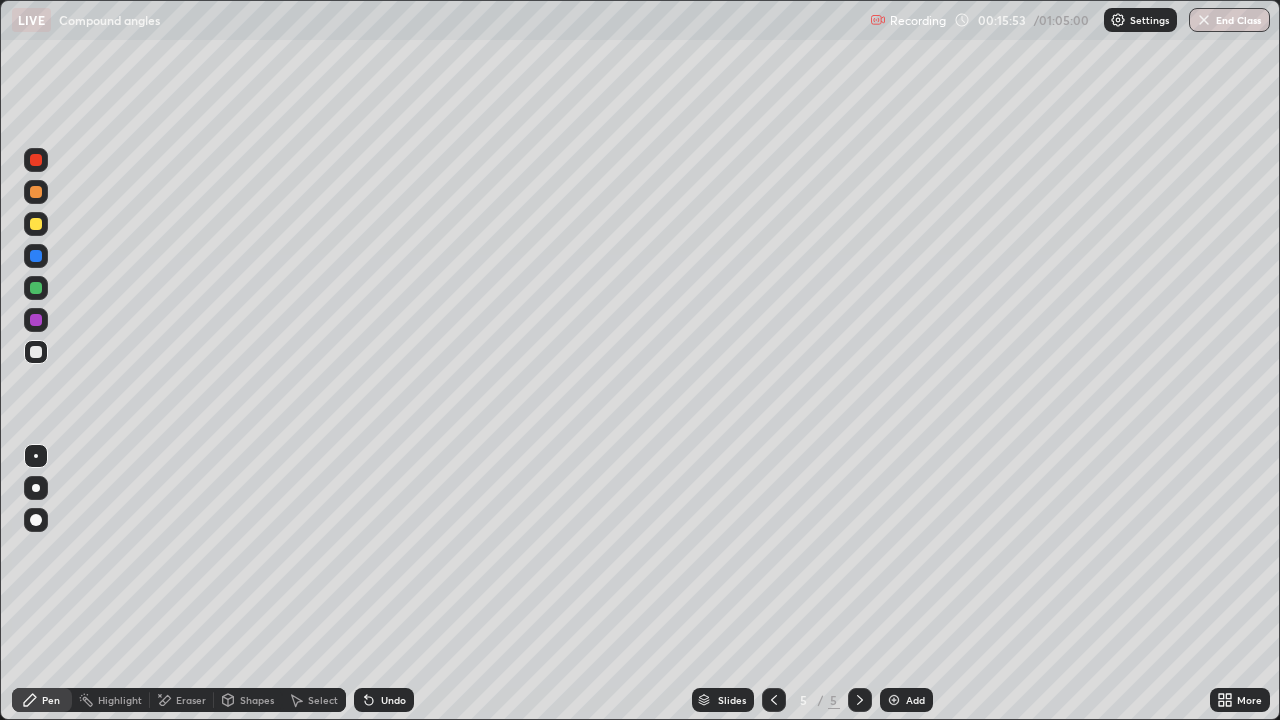 click at bounding box center [774, 700] 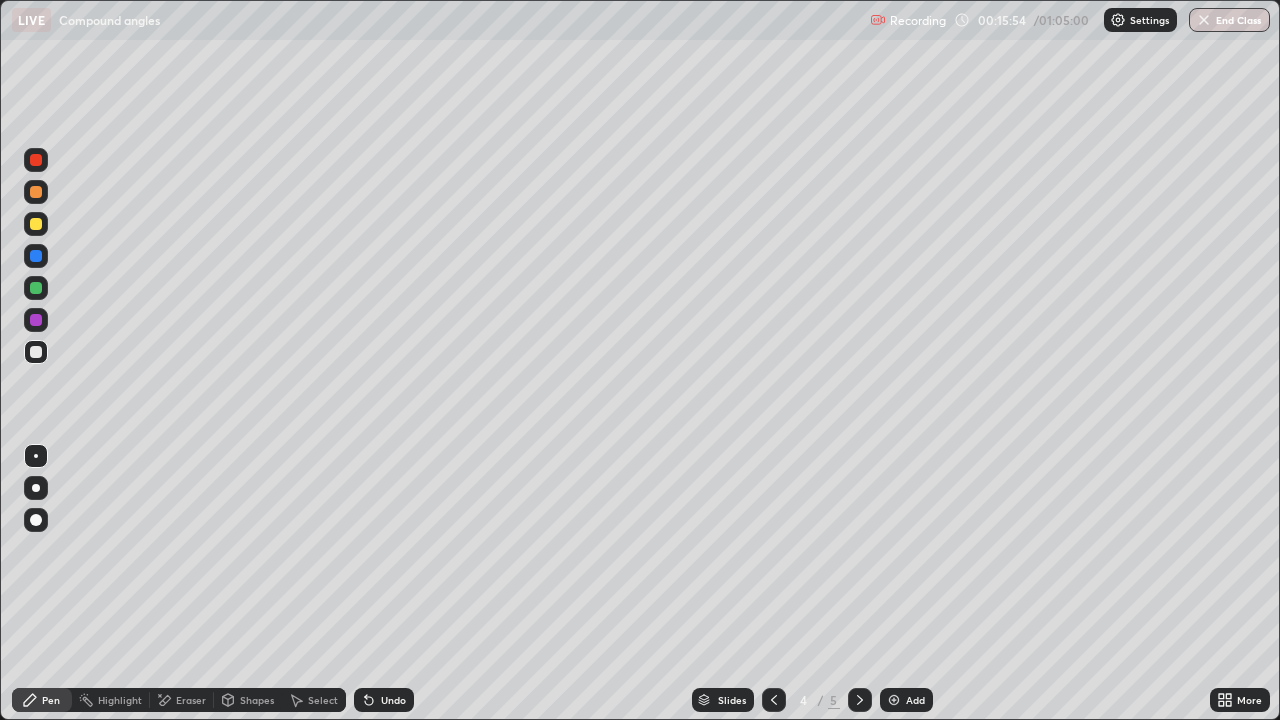 click 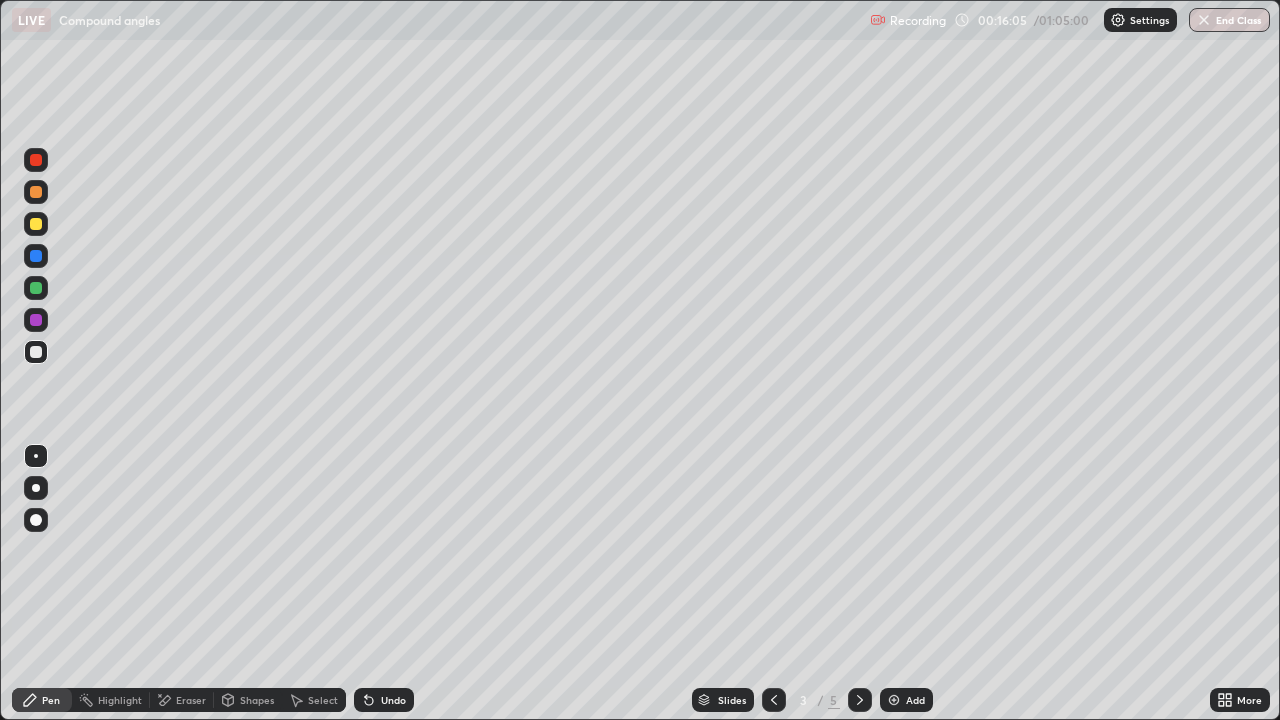 click 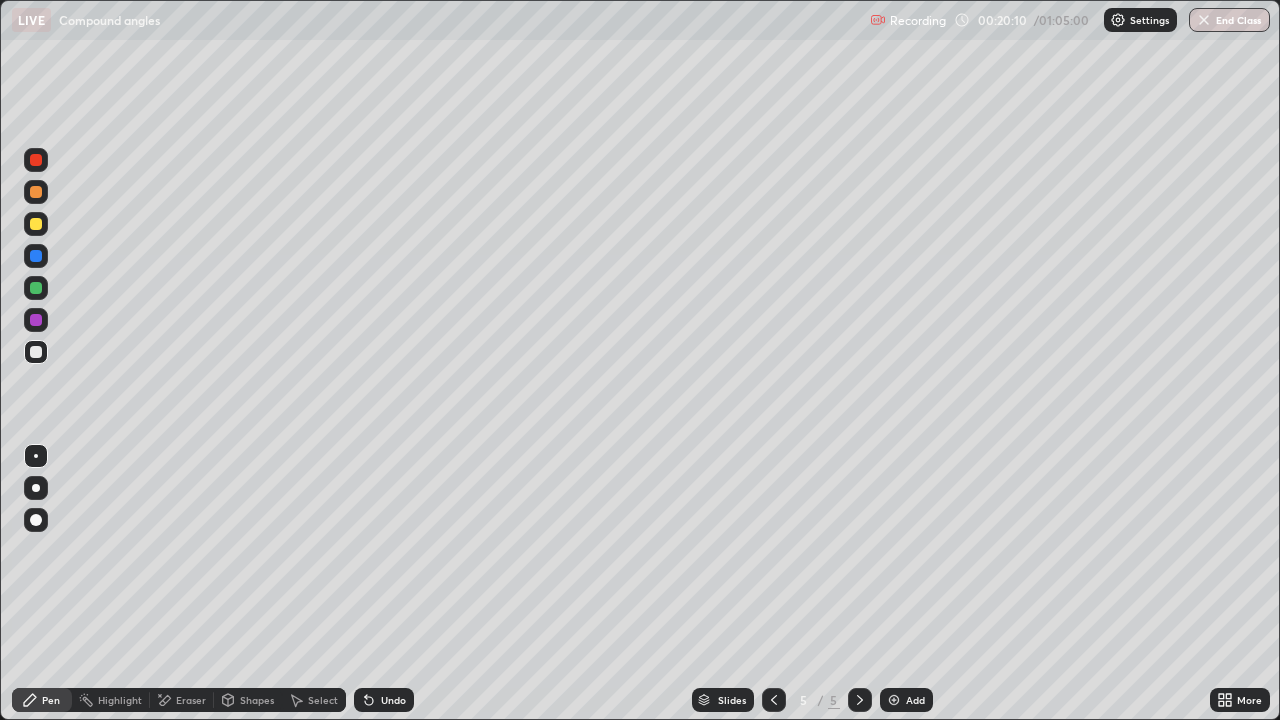 click on "Add" at bounding box center (906, 700) 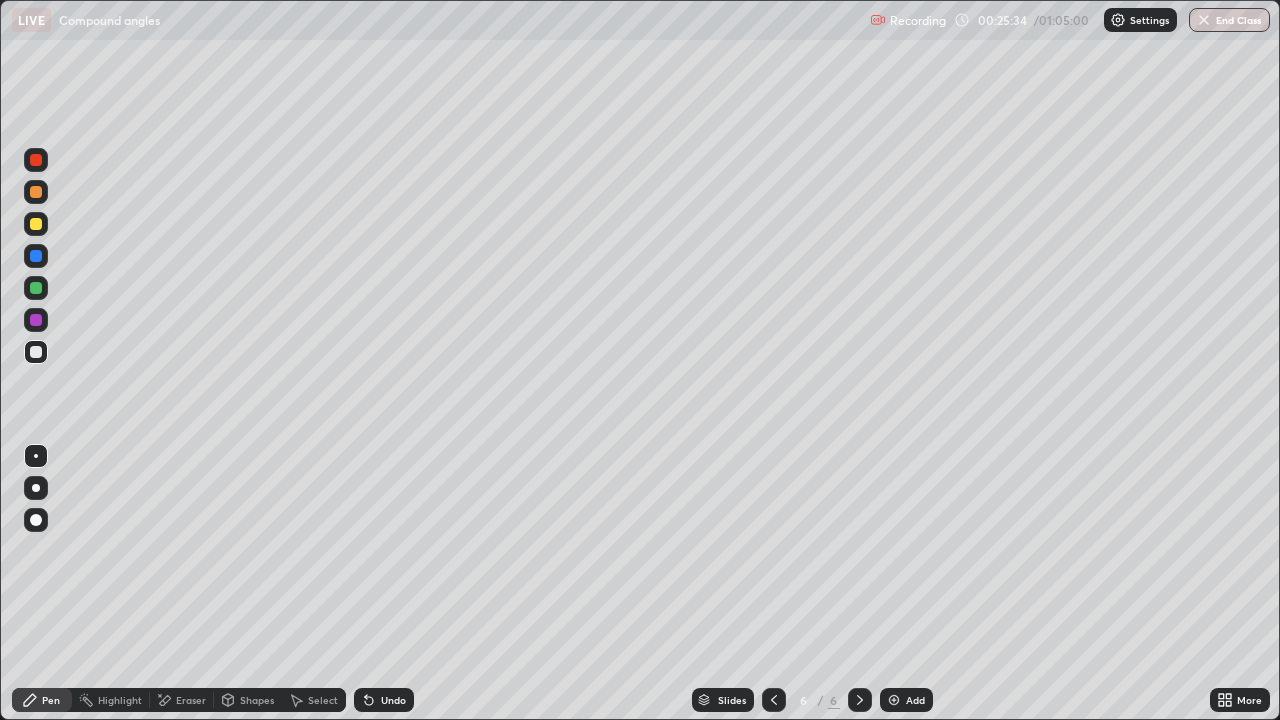 click at bounding box center (894, 700) 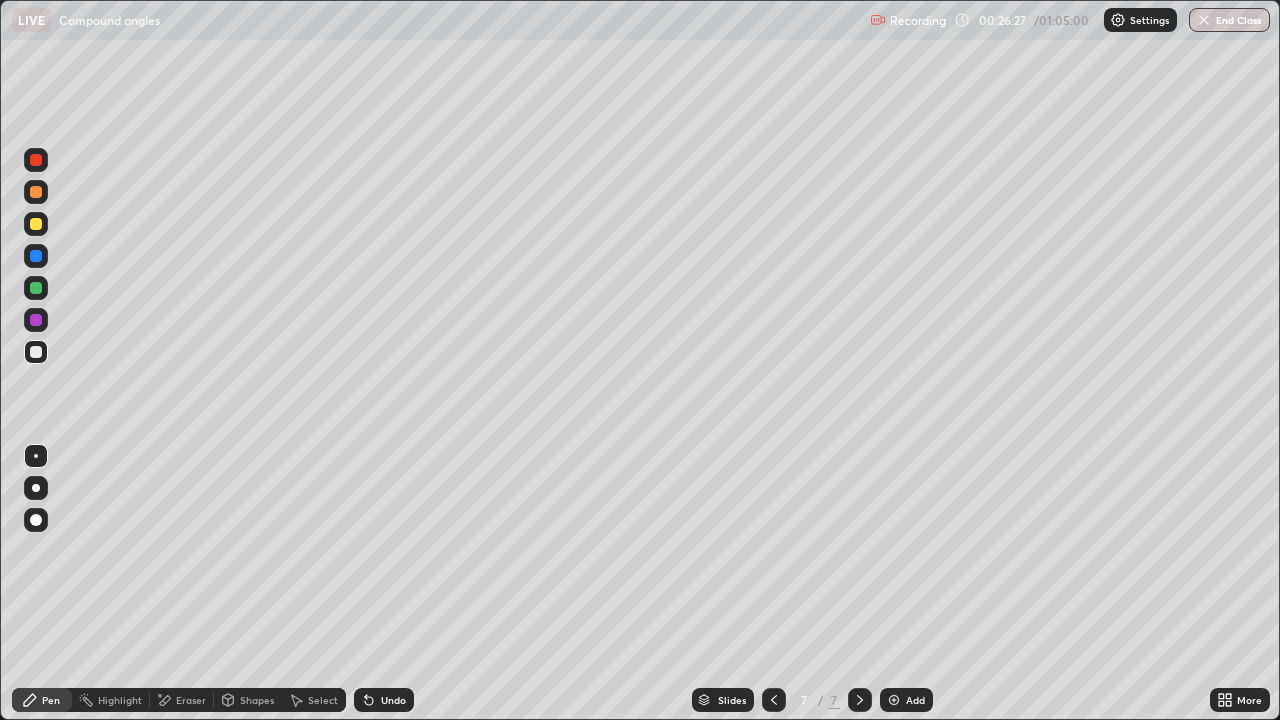 click 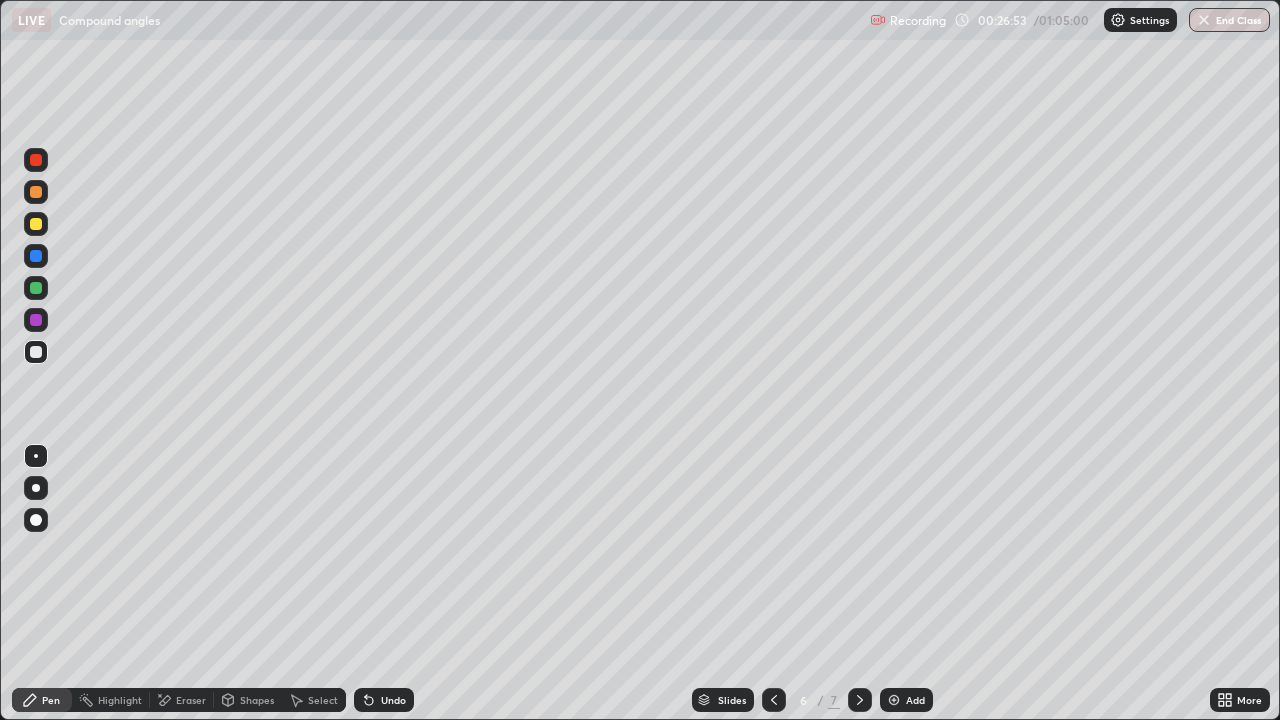 click 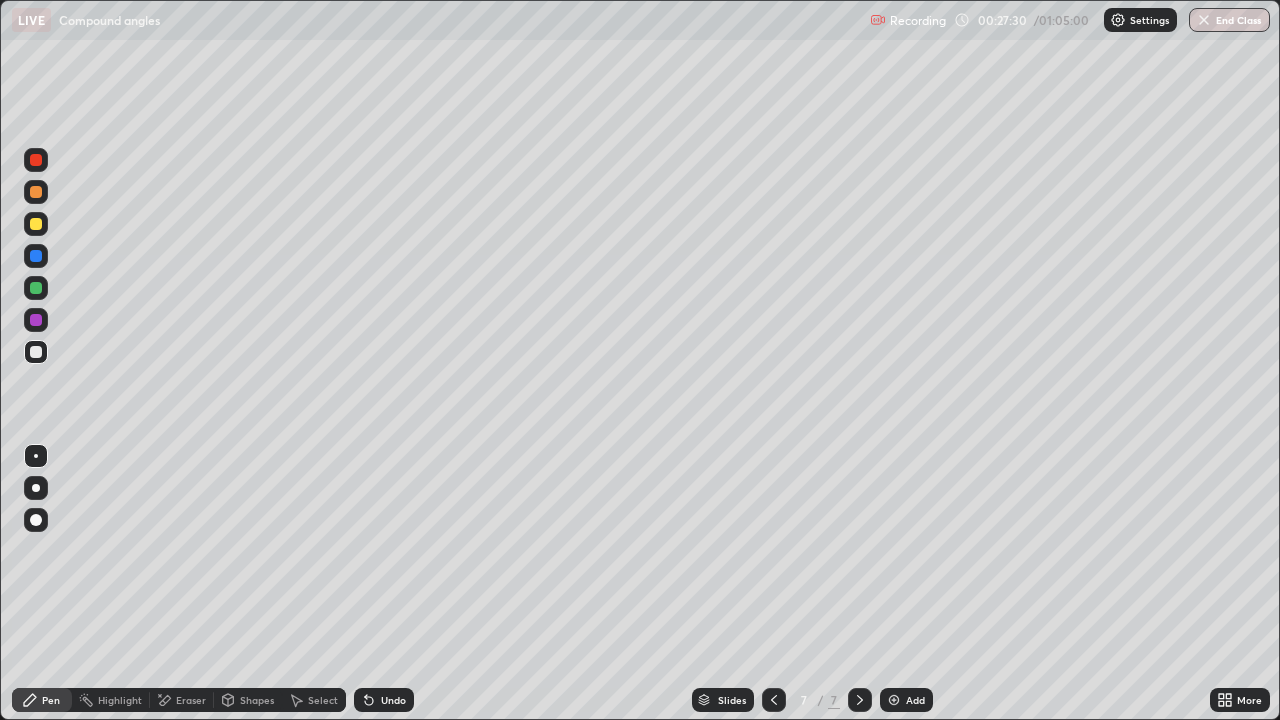 click 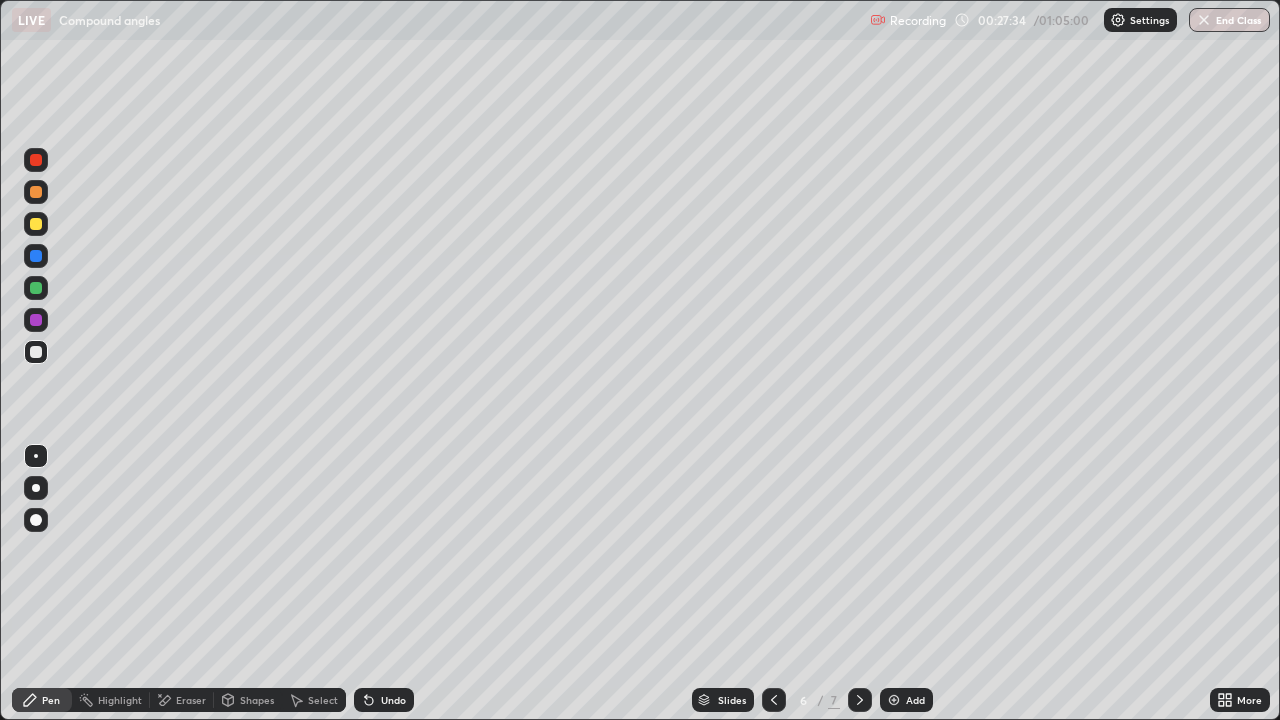 click 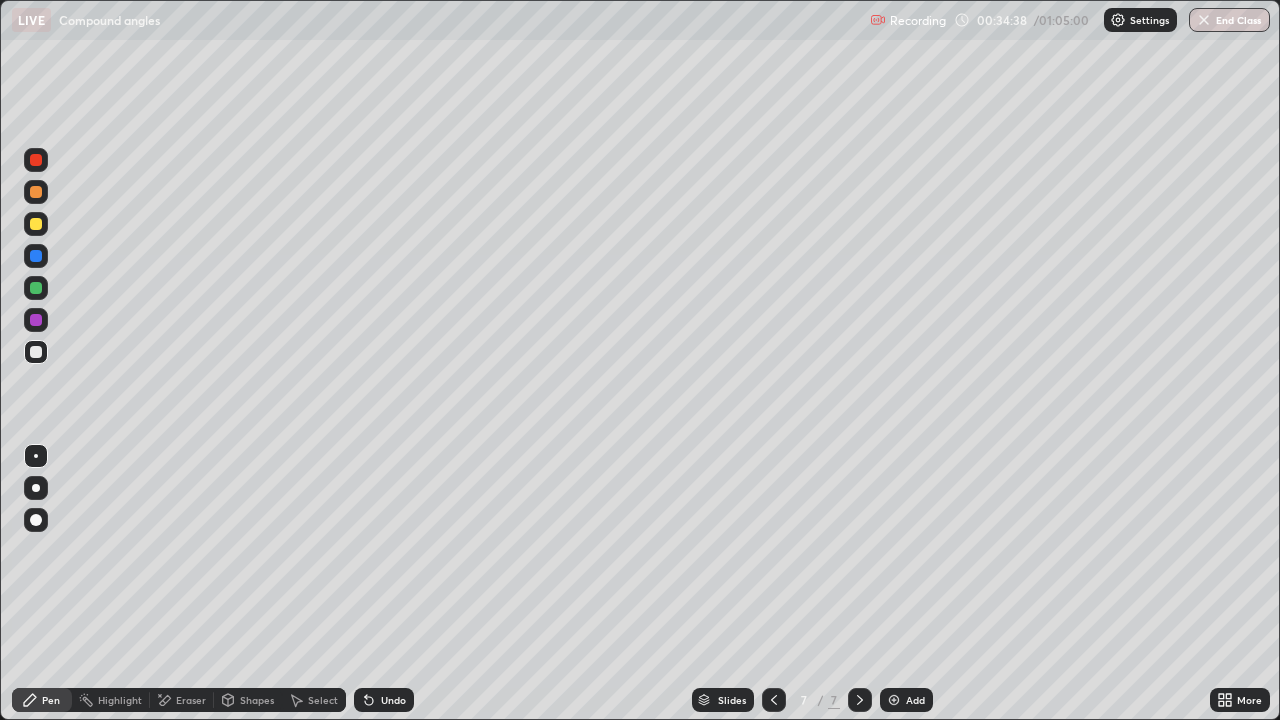 click at bounding box center (894, 700) 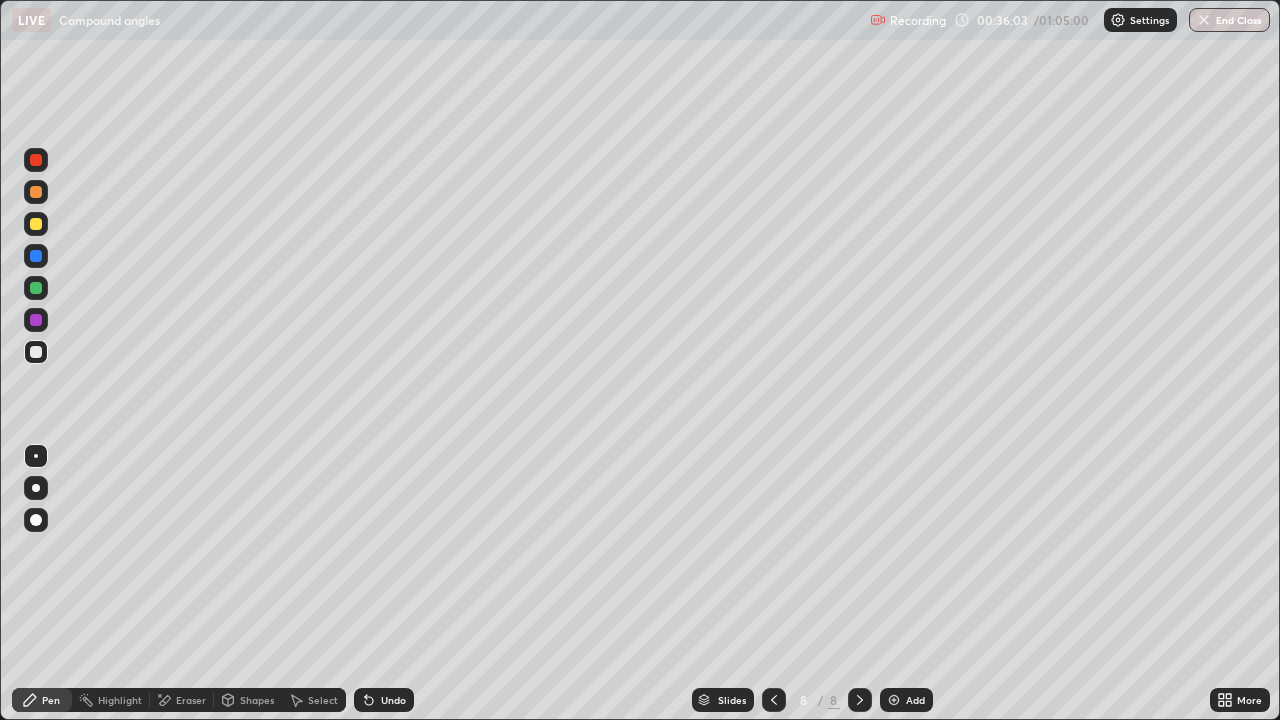 click on "8" at bounding box center [804, 700] 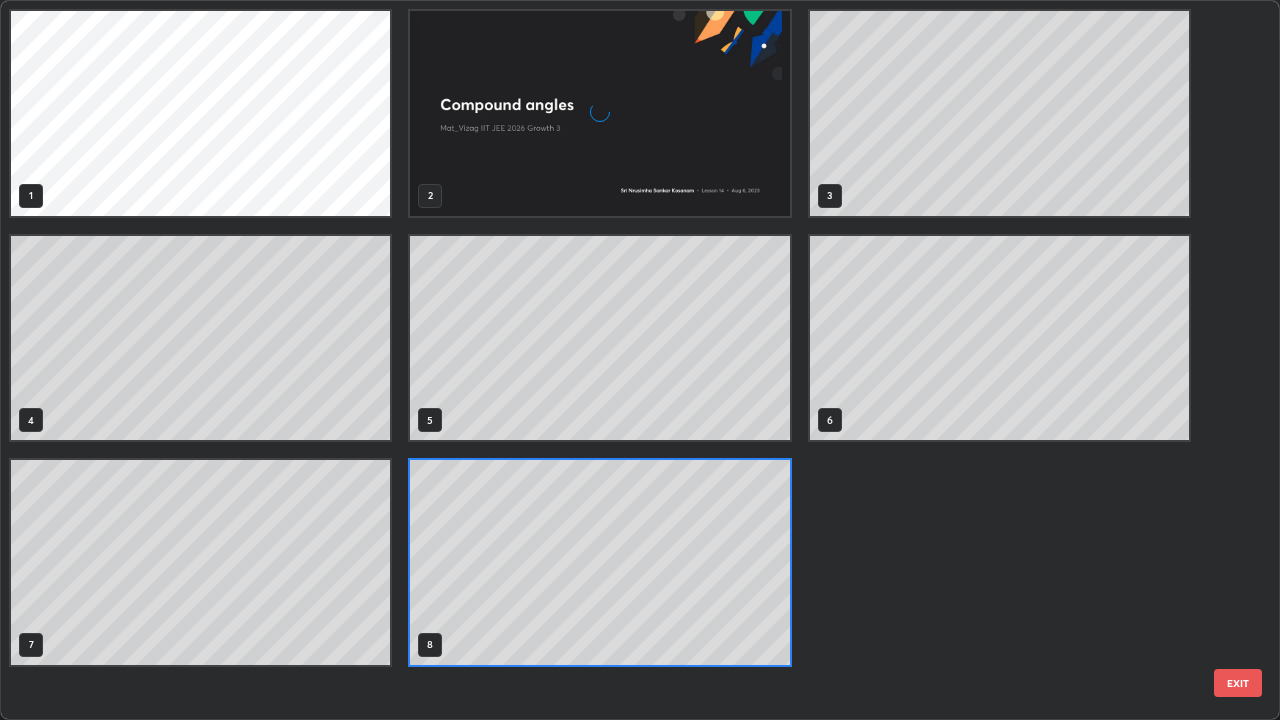 scroll, scrollTop: 7, scrollLeft: 11, axis: both 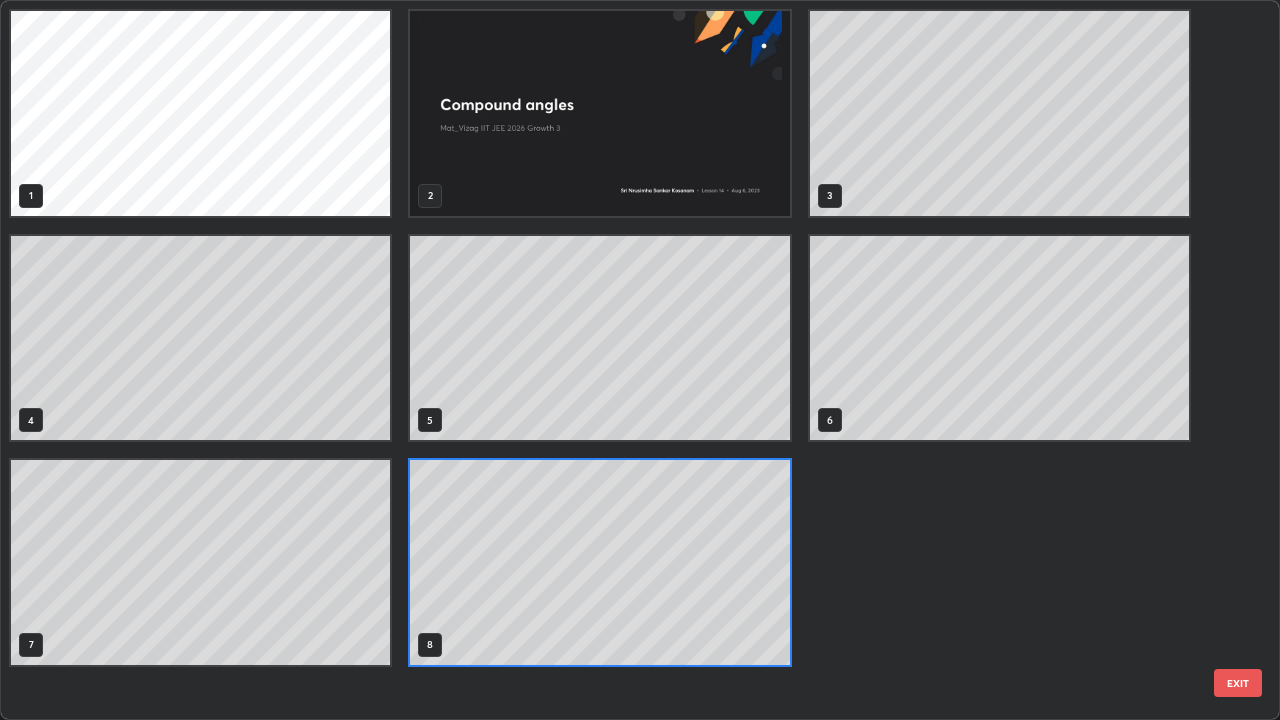 click on "1 2 3 4 5 6 7 8" at bounding box center [622, 360] 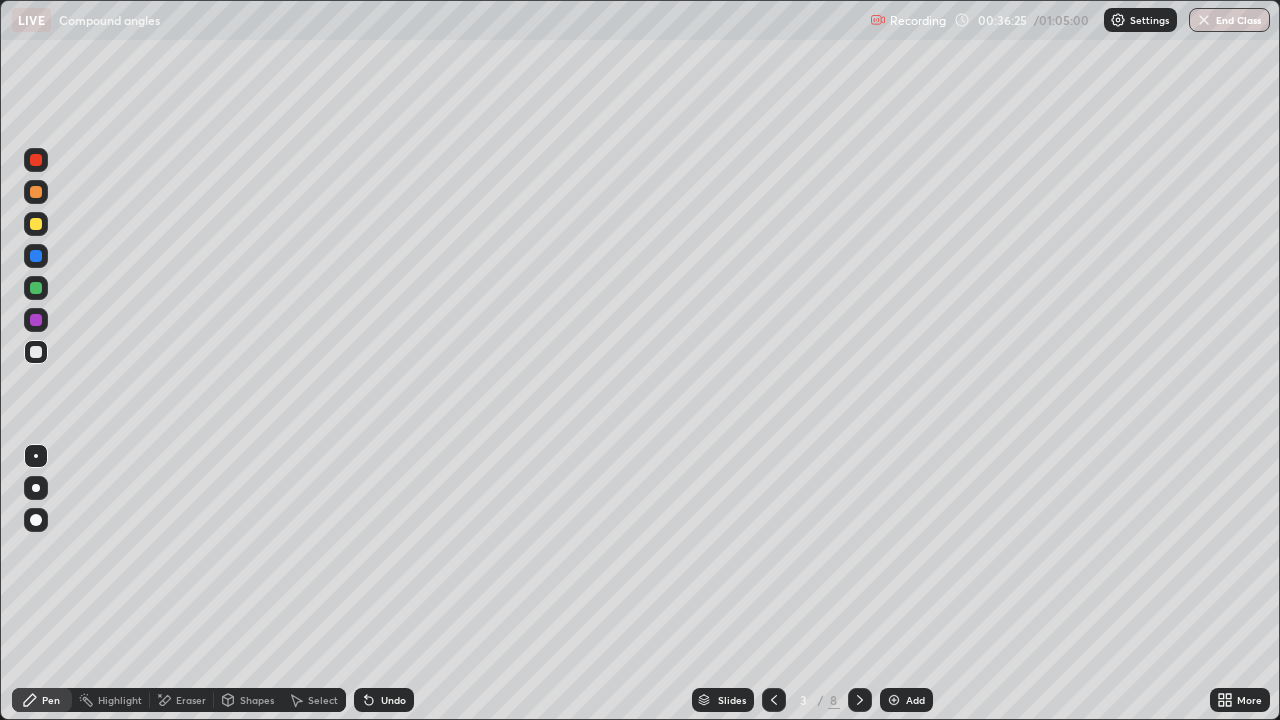 click 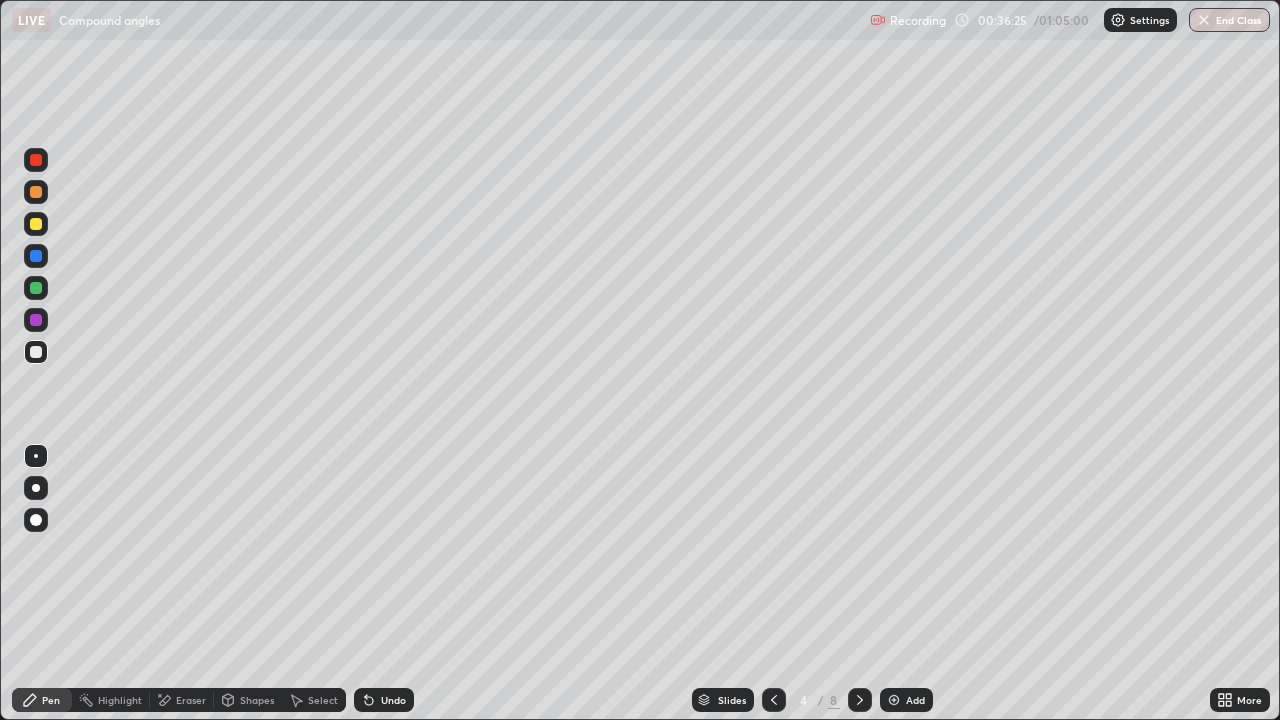 click 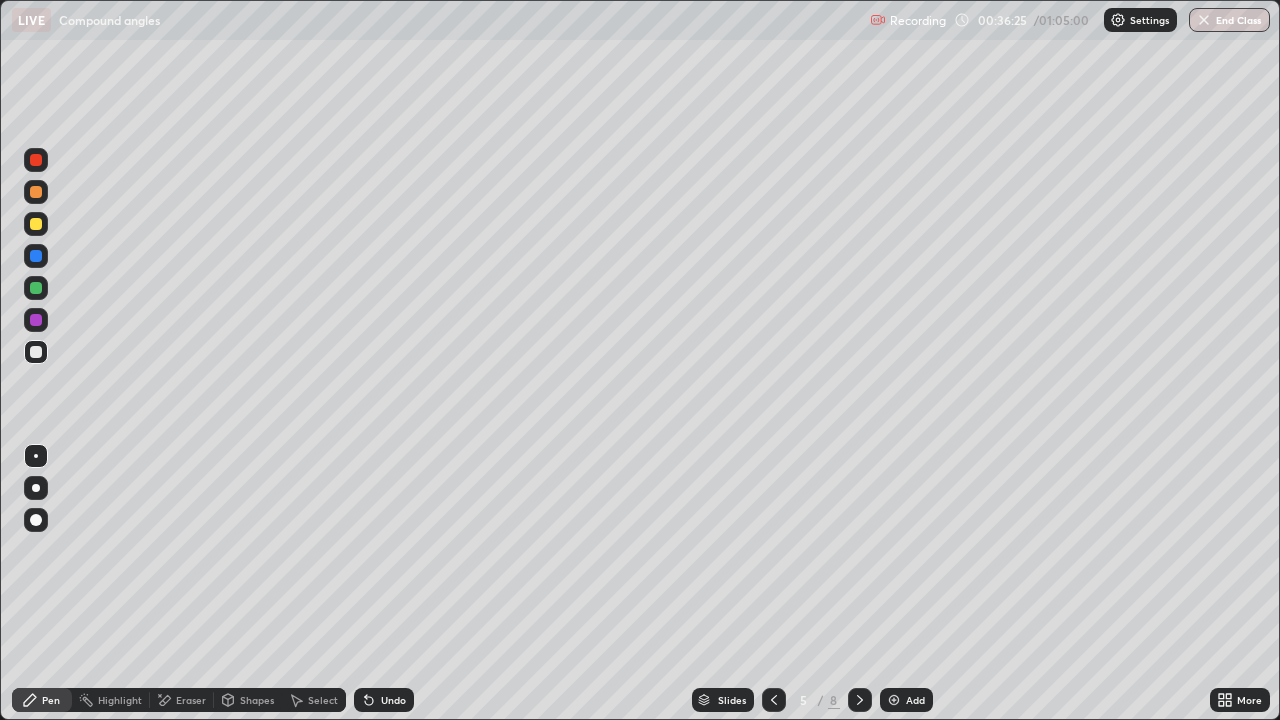 click 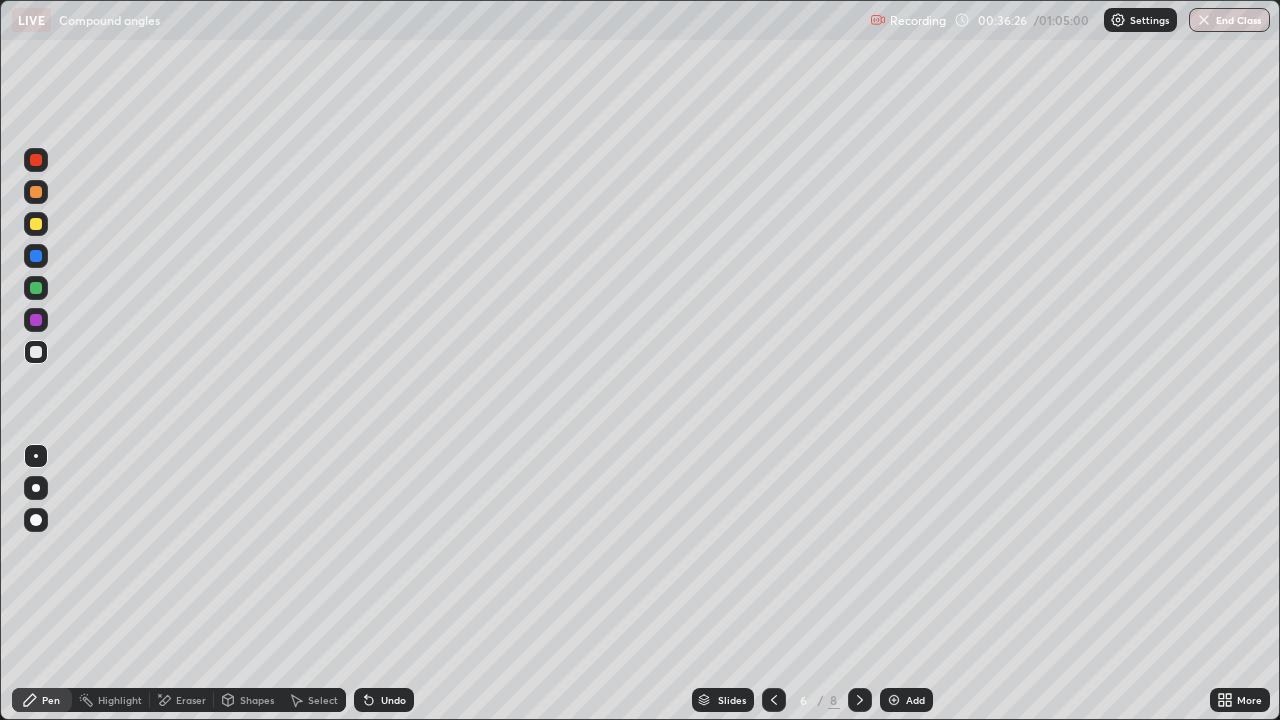 click 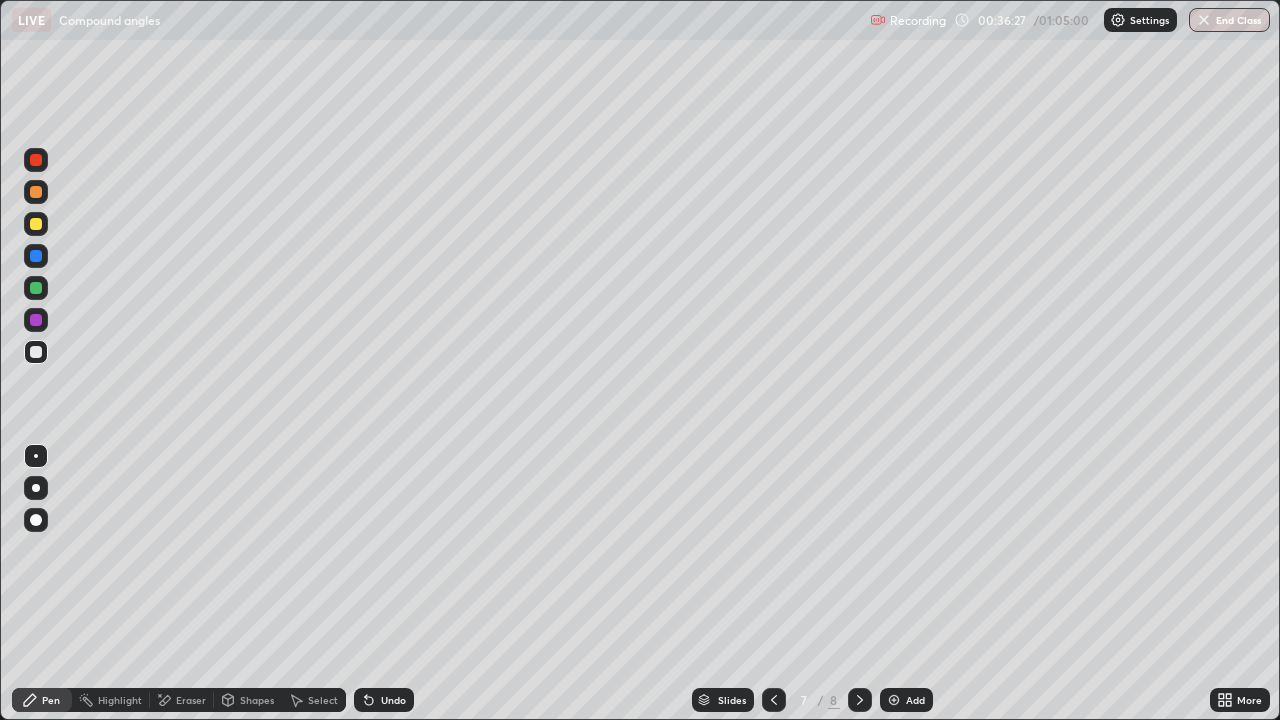 click at bounding box center (860, 700) 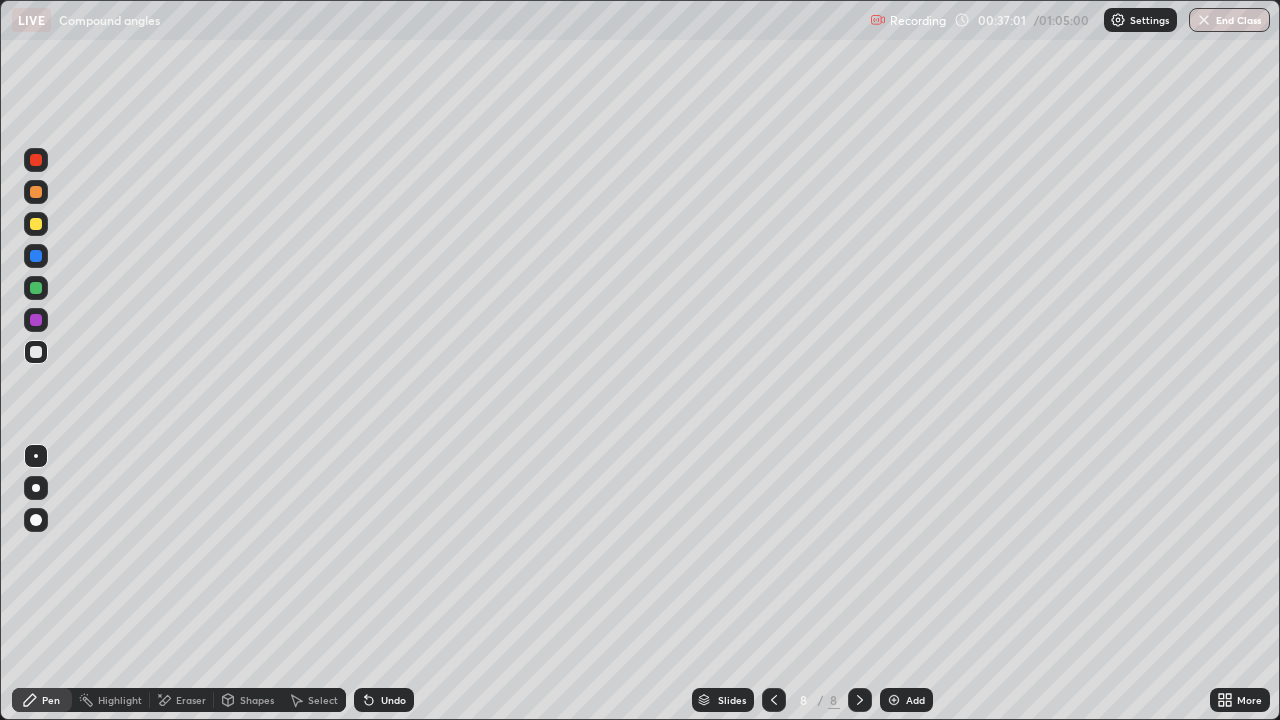 click on "Undo" at bounding box center [393, 700] 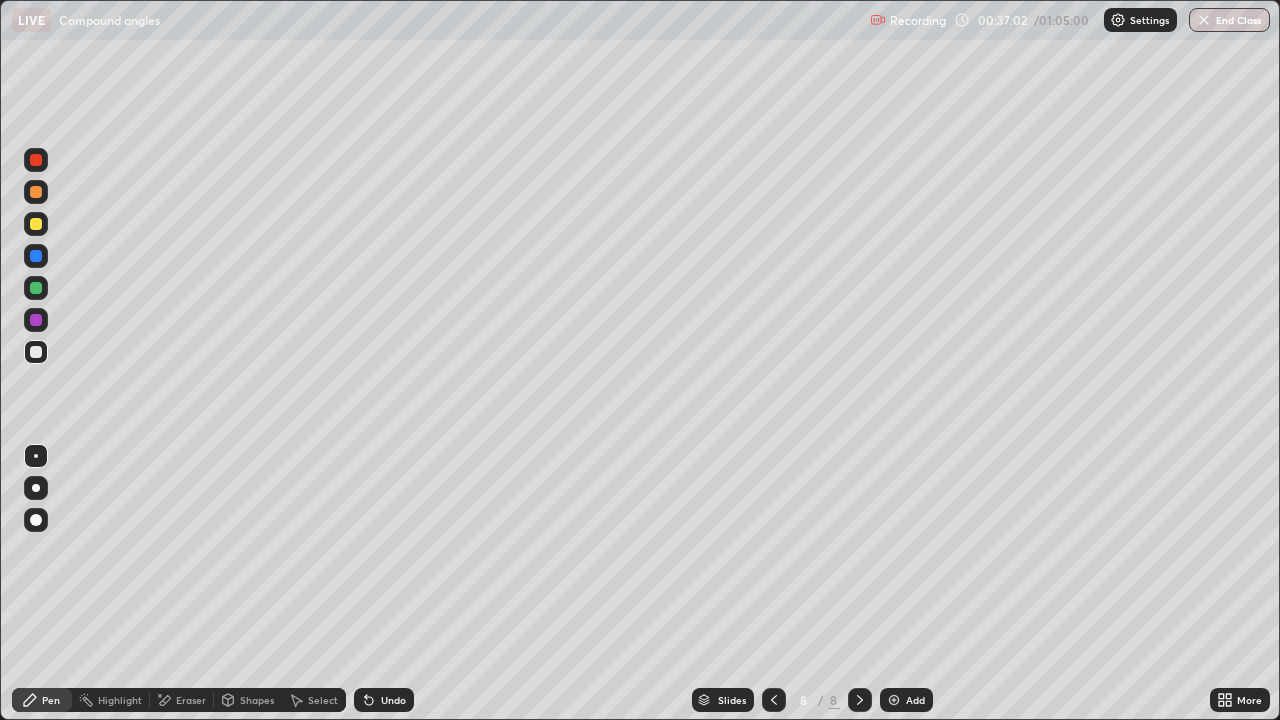 click on "Undo" at bounding box center (393, 700) 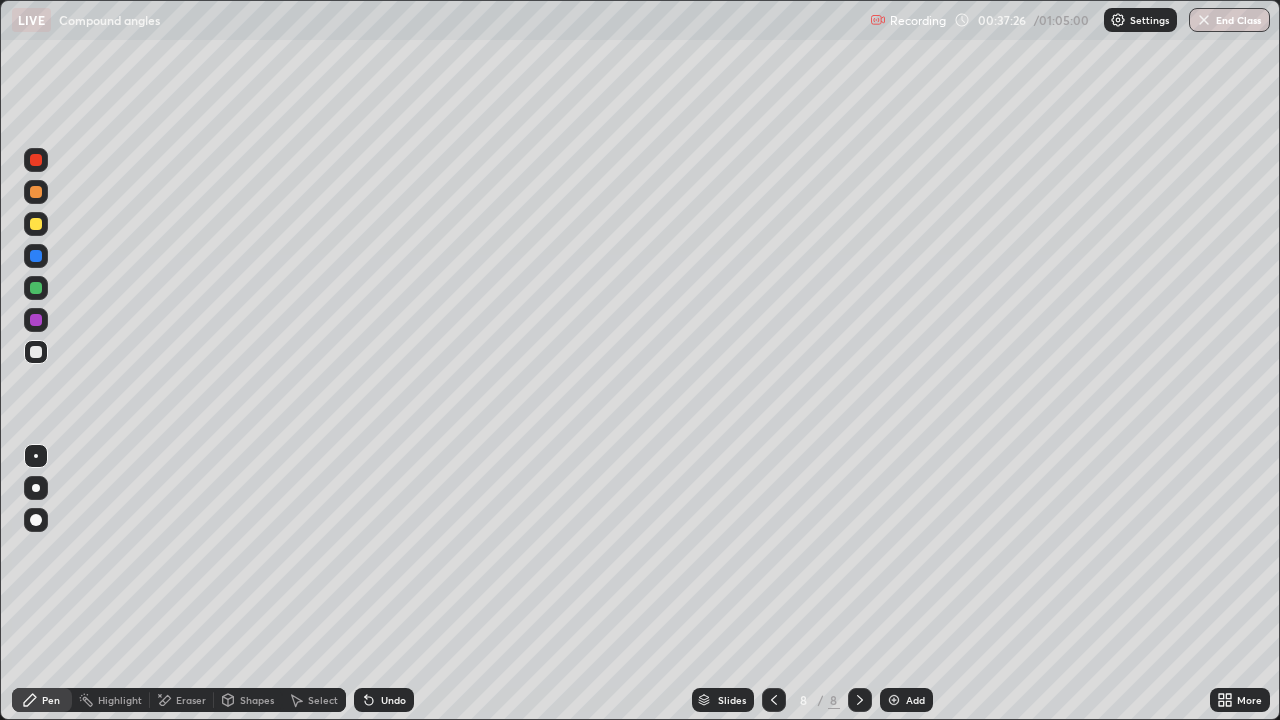 click on "Undo" at bounding box center (393, 700) 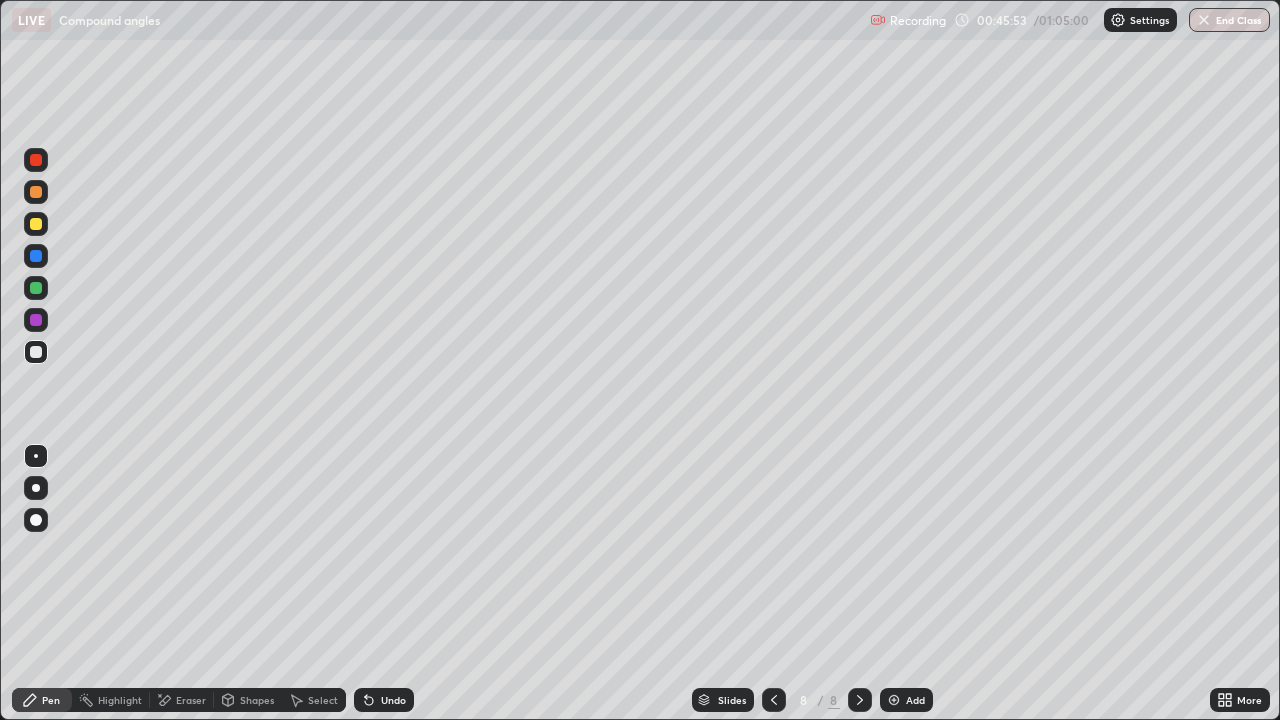 click at bounding box center [894, 700] 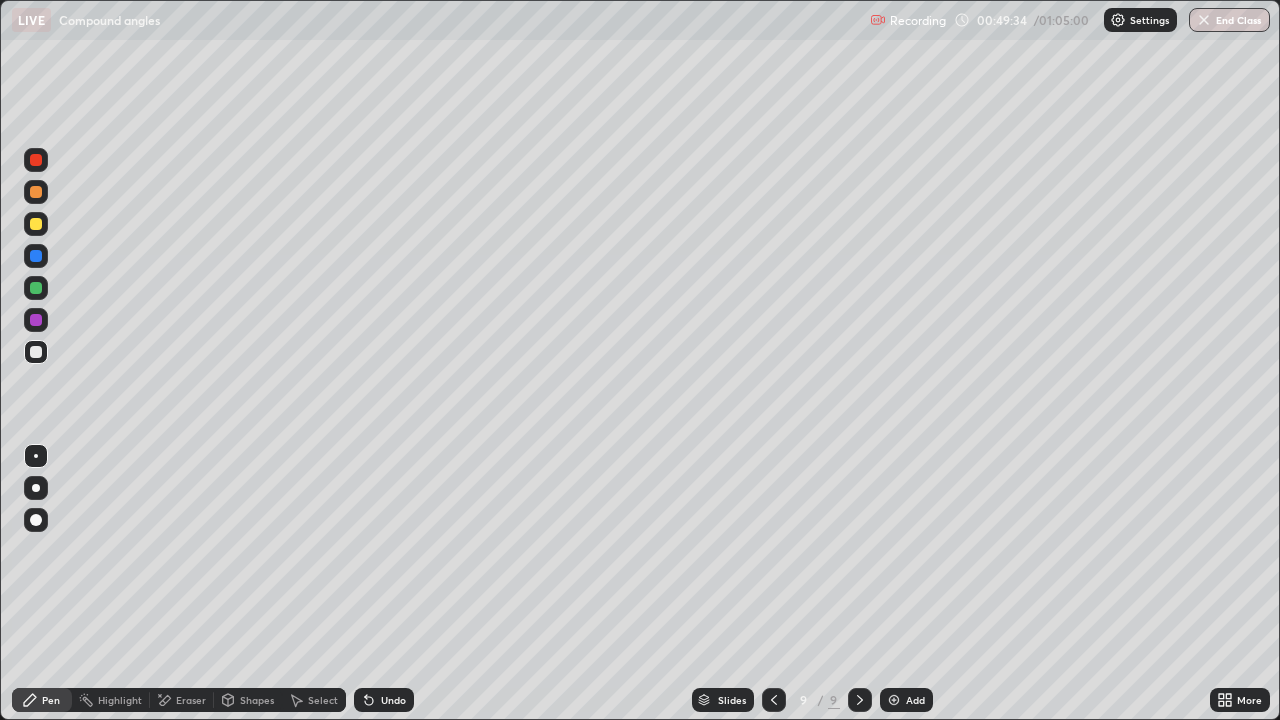 click on "Undo" at bounding box center (384, 700) 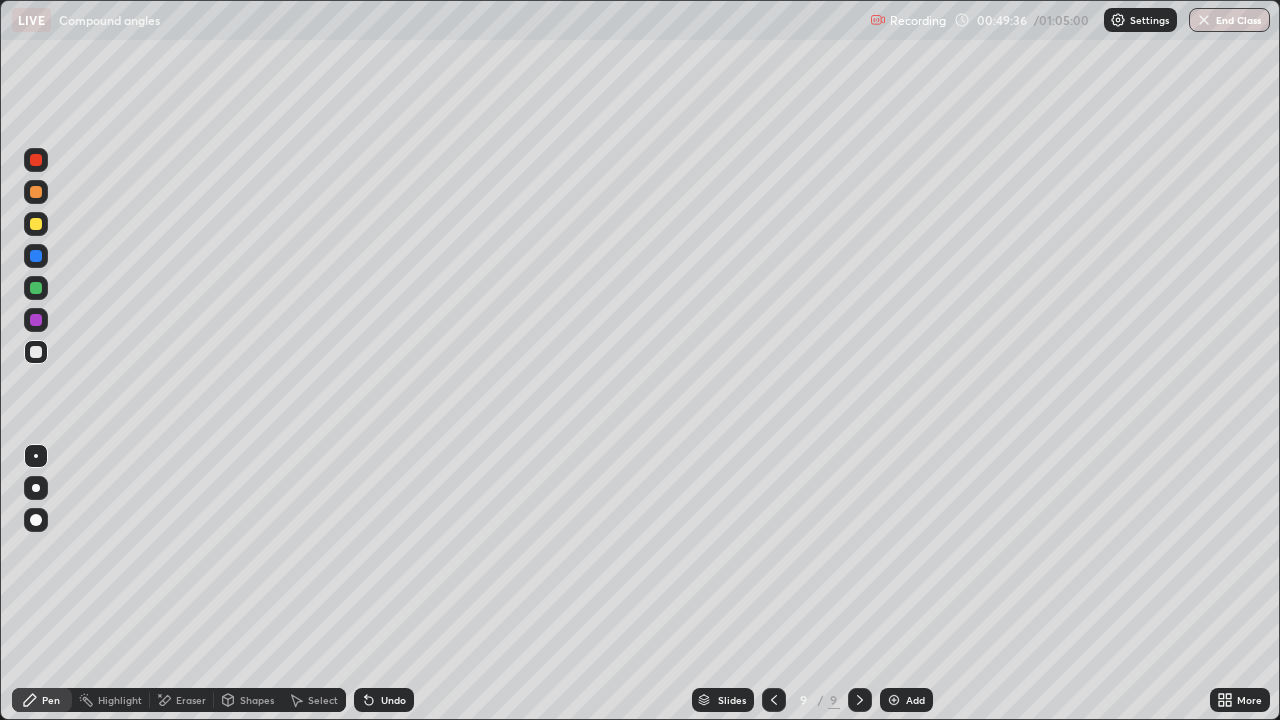 click on "Undo" at bounding box center (393, 700) 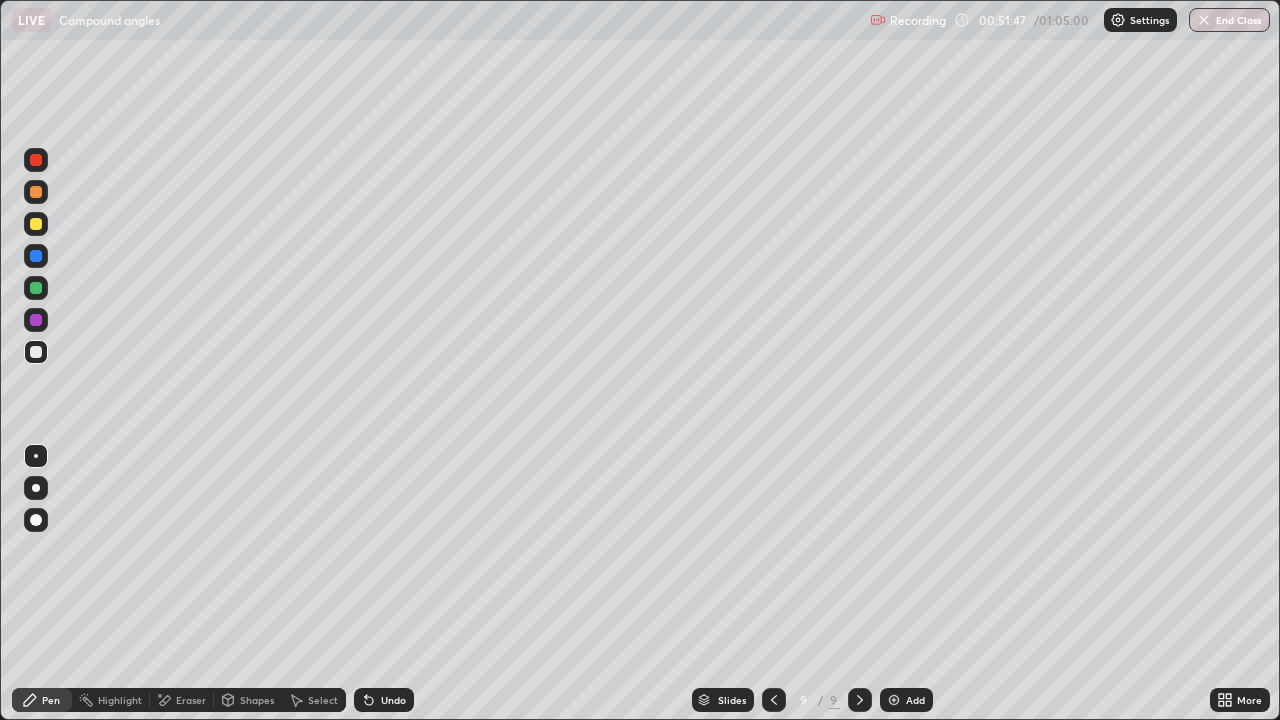 click on "Add" at bounding box center [915, 700] 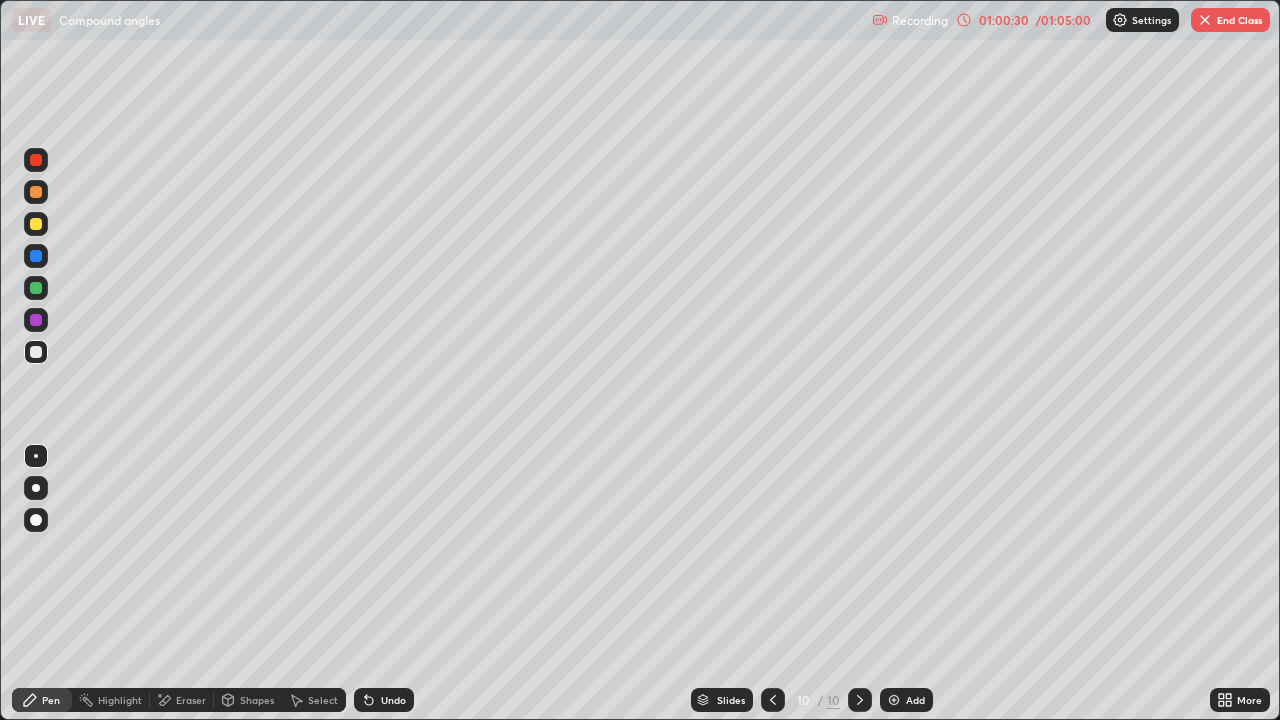 click on "End Class" at bounding box center [1230, 20] 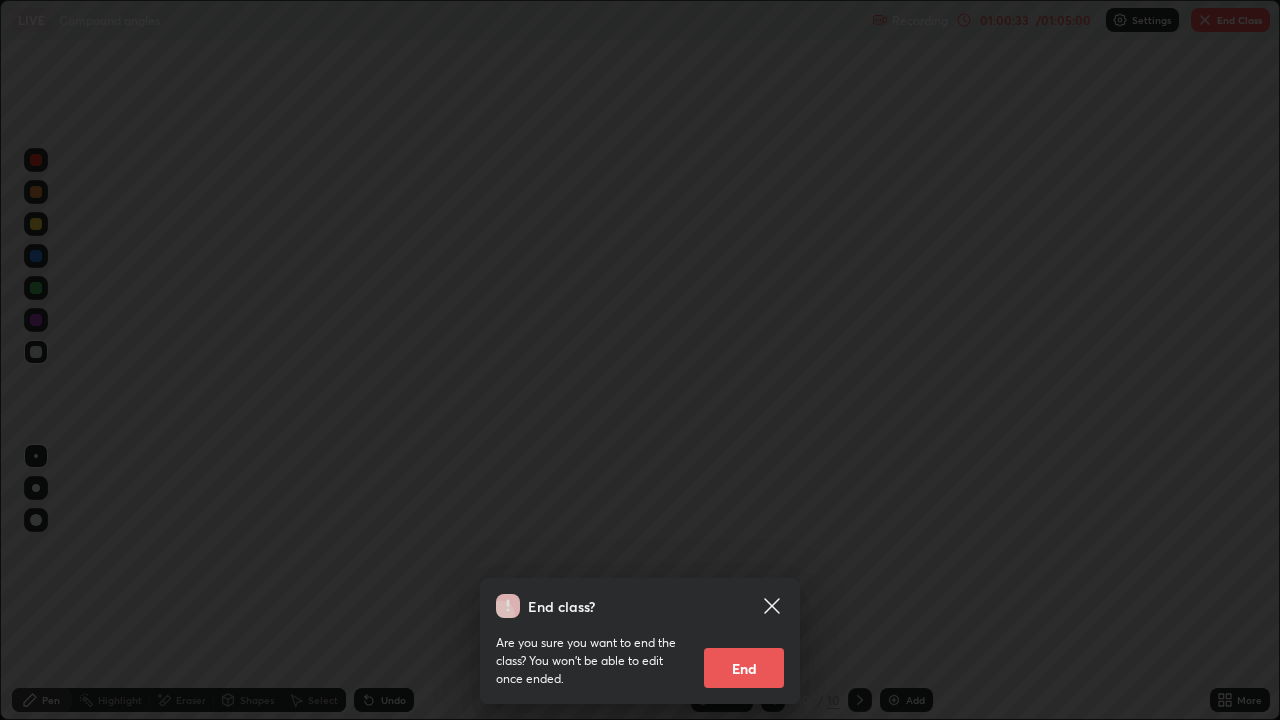 click on "End" at bounding box center [744, 668] 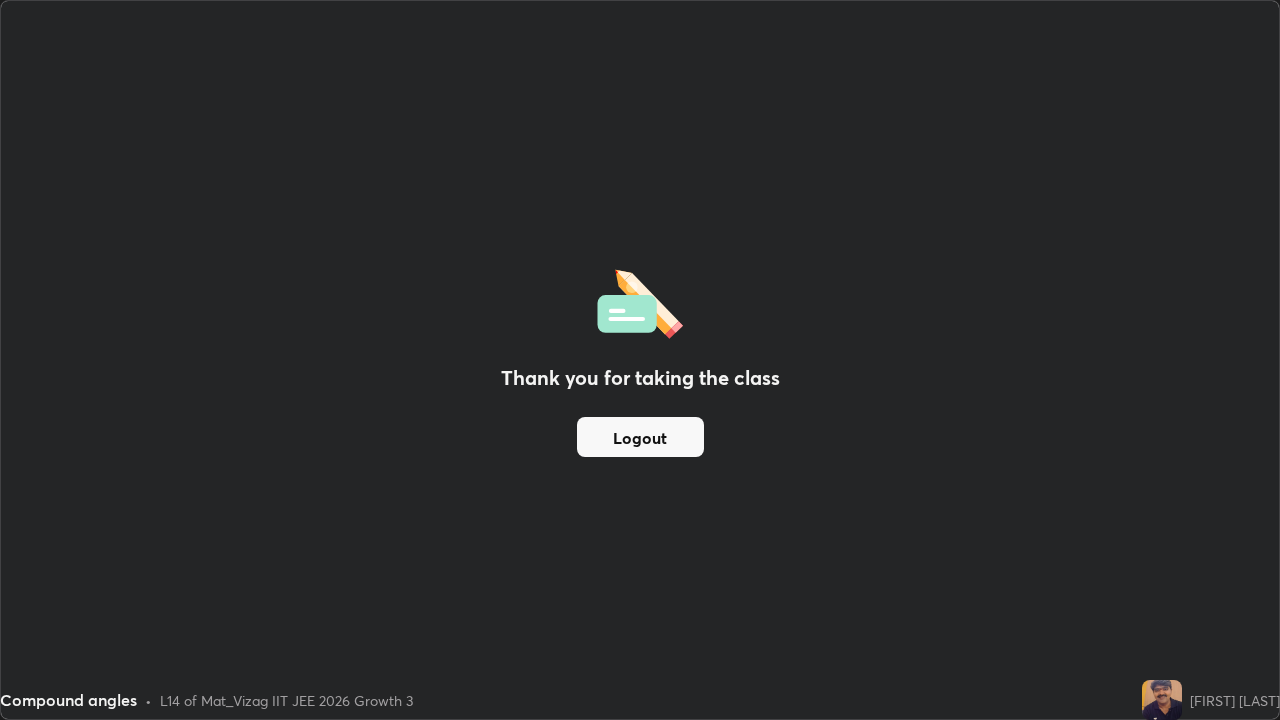 click on "Logout" at bounding box center (640, 437) 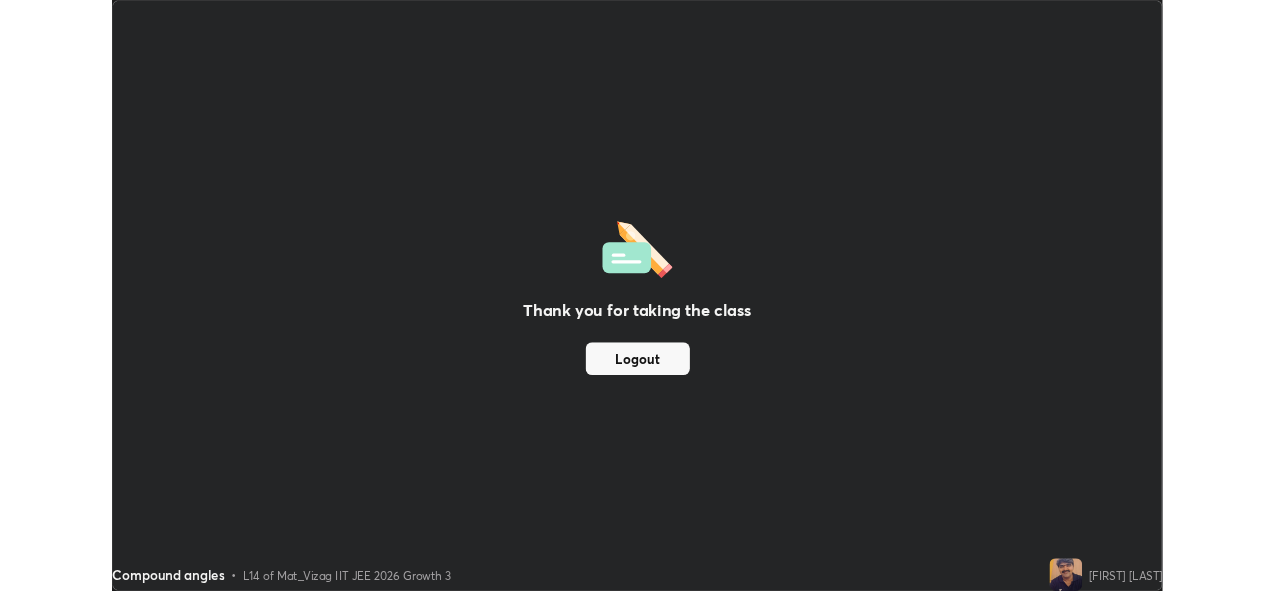 scroll, scrollTop: 591, scrollLeft: 1274, axis: both 